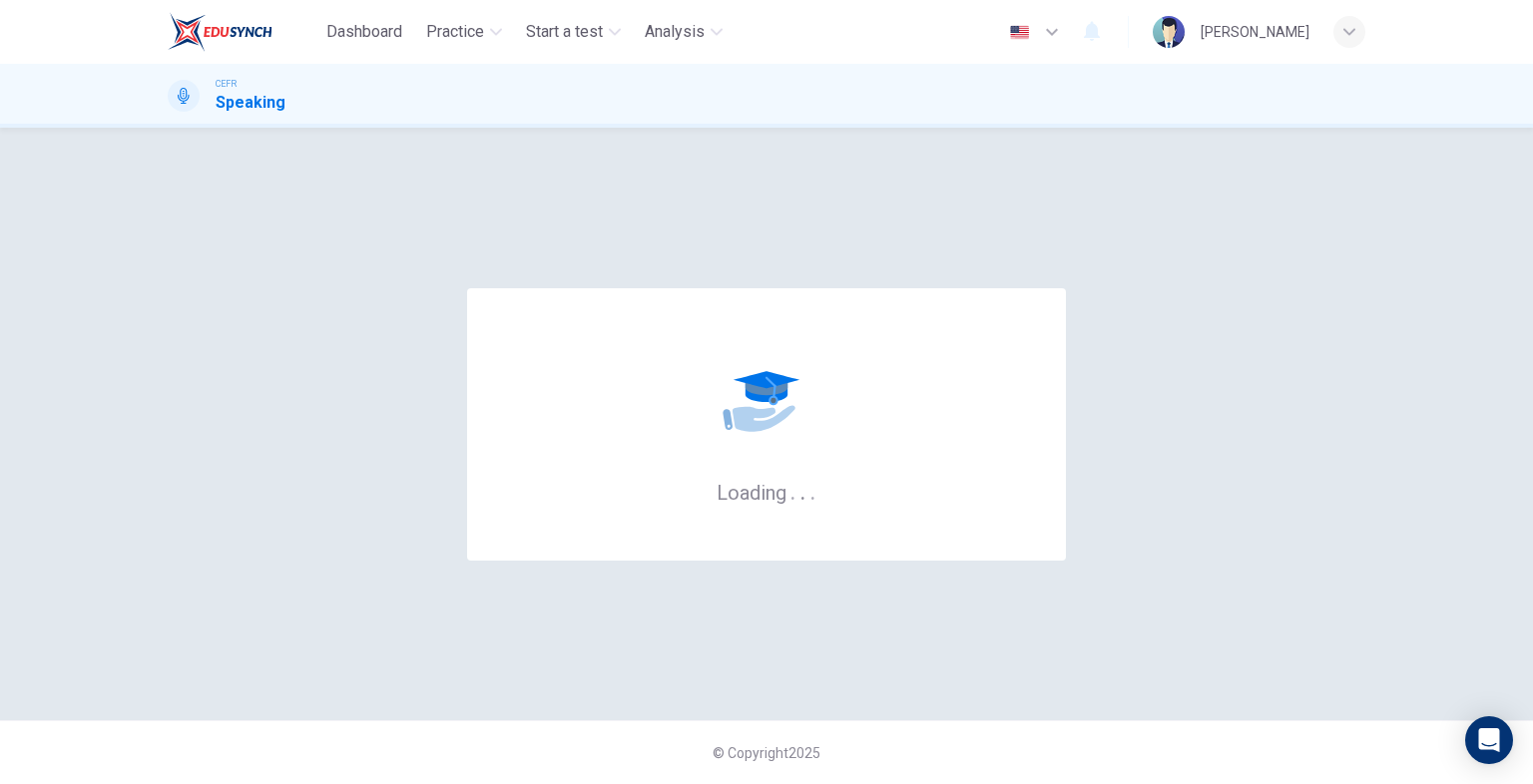 scroll, scrollTop: 0, scrollLeft: 0, axis: both 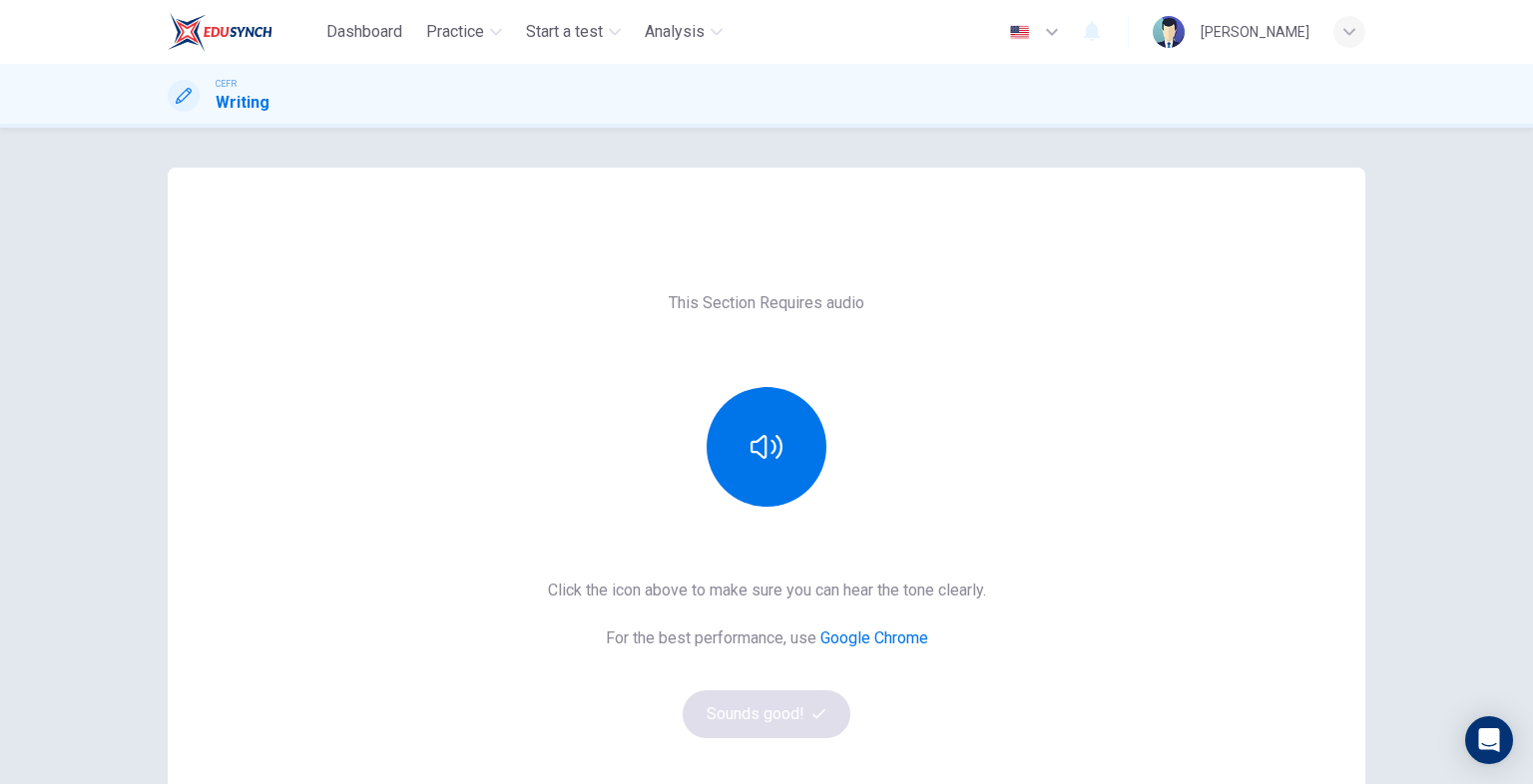 click on "This Section Requires audio Click the icon above to make sure you can hear the tone clearly. For the best performance, use   Google Chrome Sounds good!" at bounding box center [766, 515] 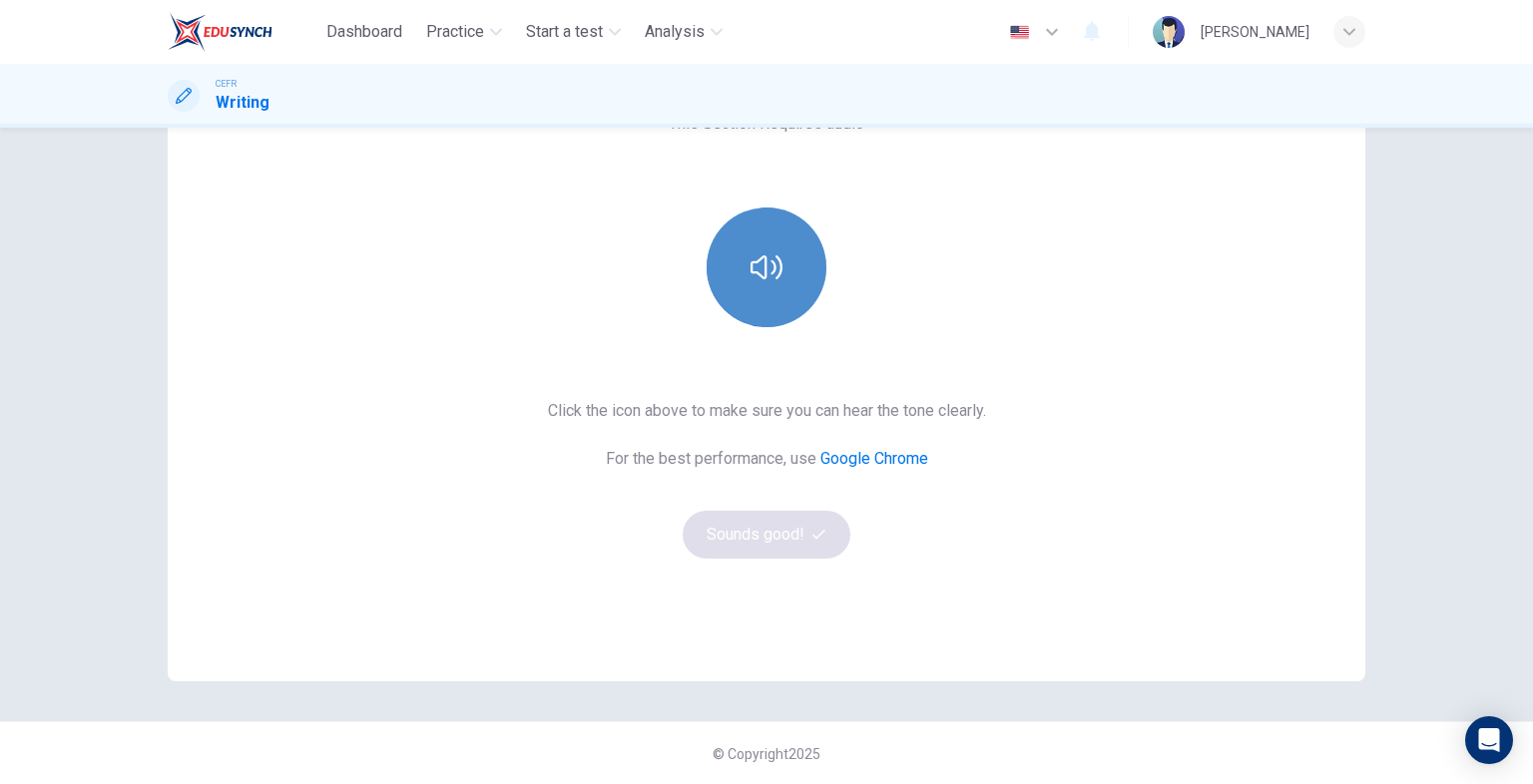 click 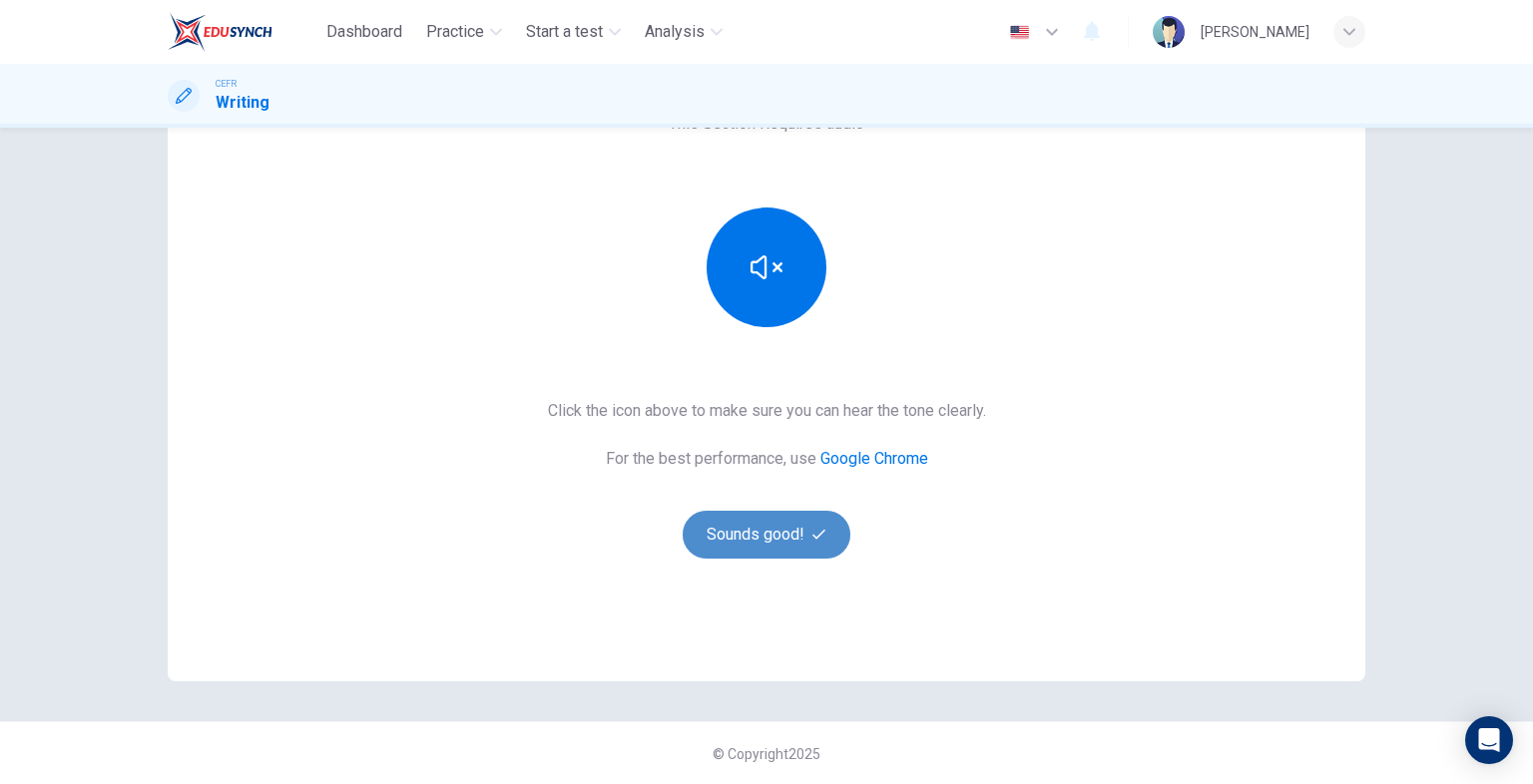 click on "Sounds good!" at bounding box center [766, 535] 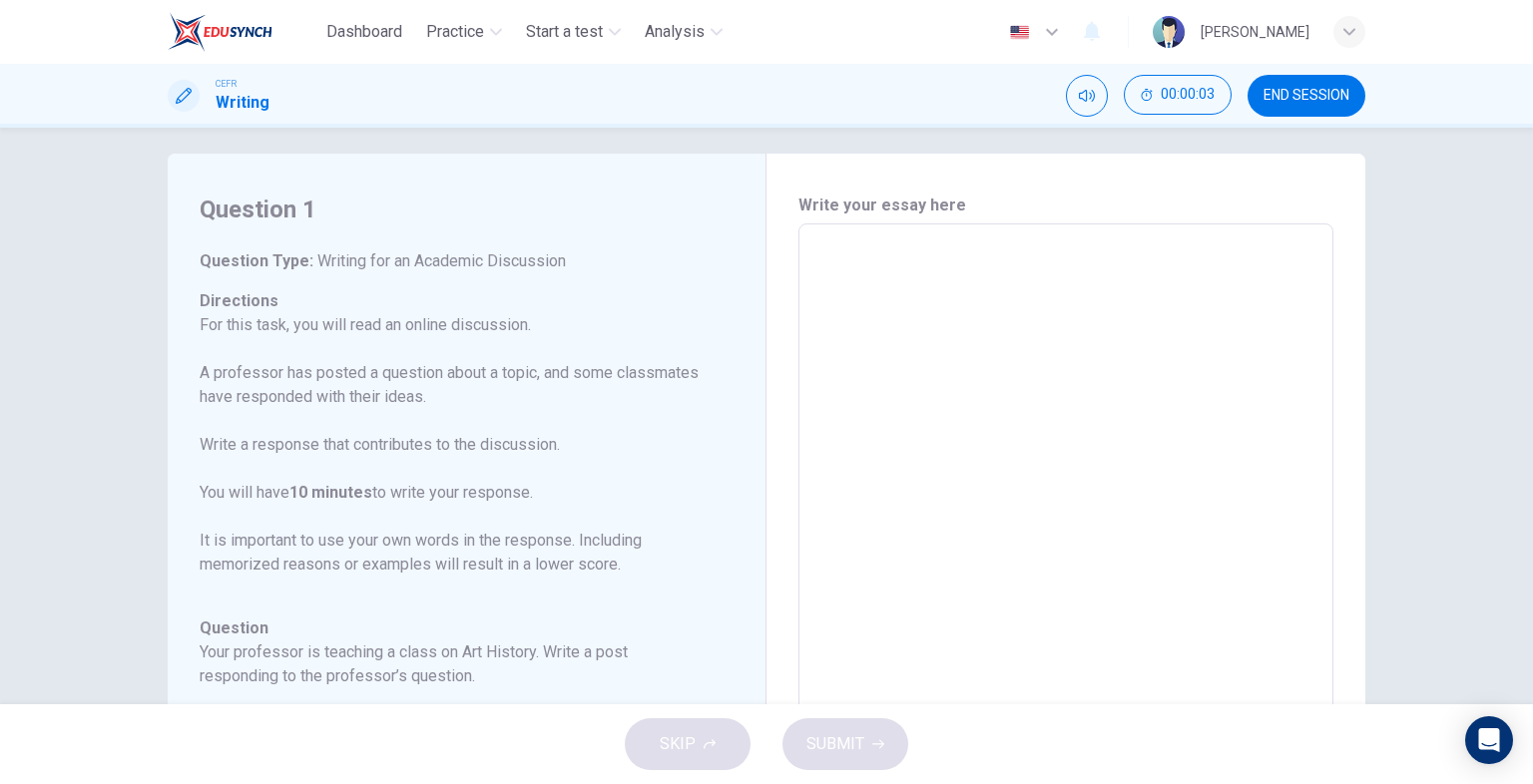 scroll, scrollTop: 0, scrollLeft: 0, axis: both 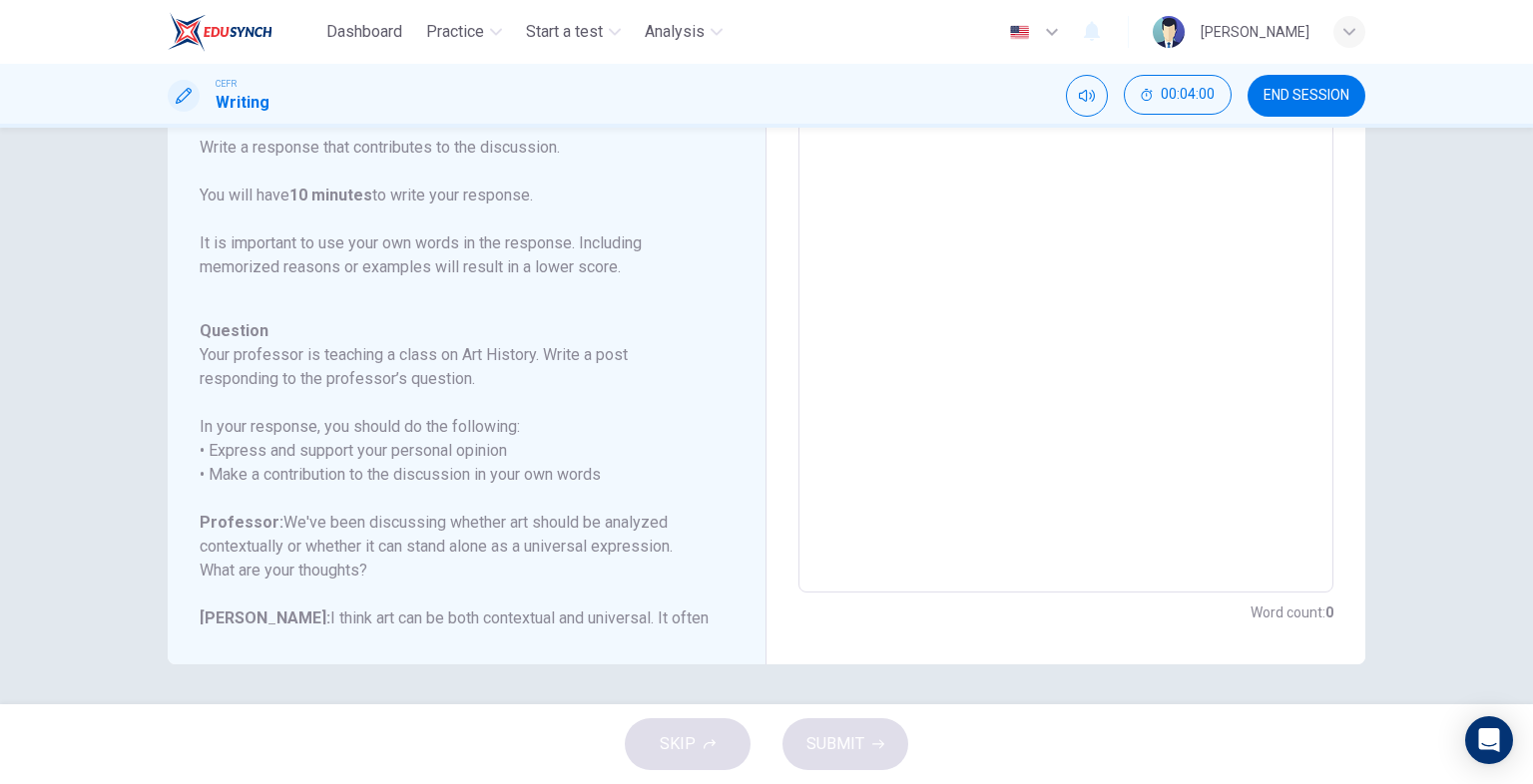 click on "SKIP SUBMIT" at bounding box center (766, 744) 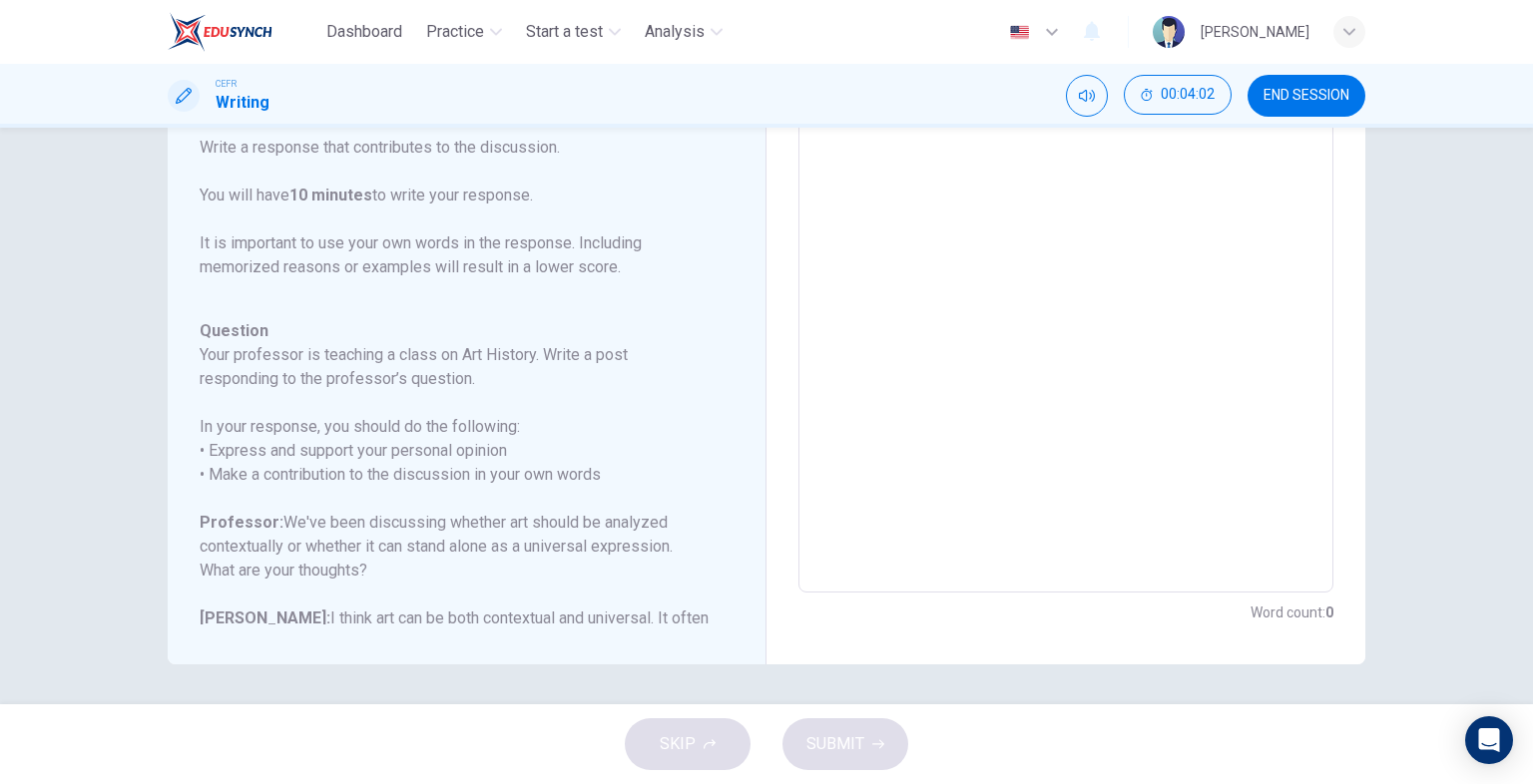 click on "SKIP SUBMIT" at bounding box center (766, 744) 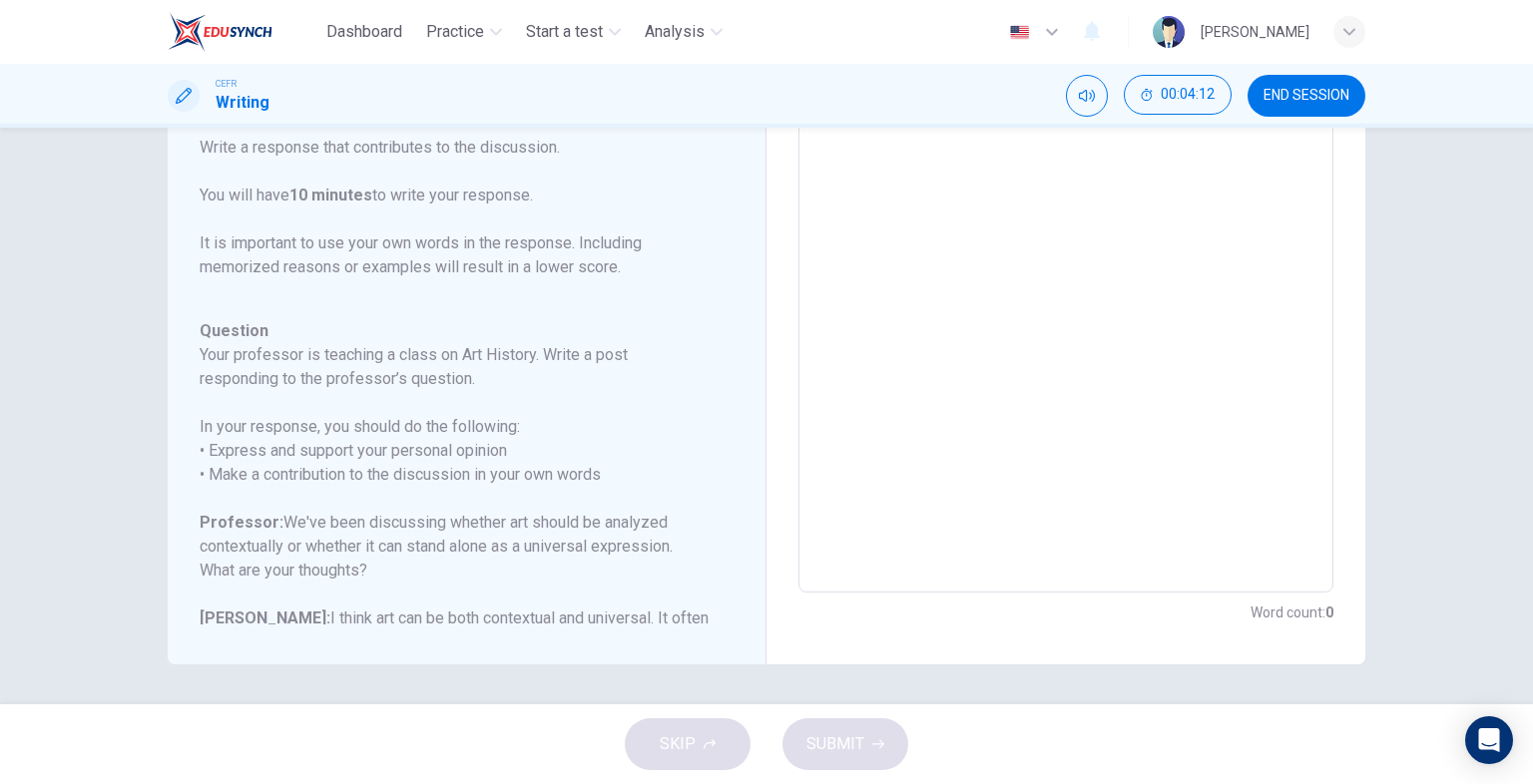 click at bounding box center [1066, 259] 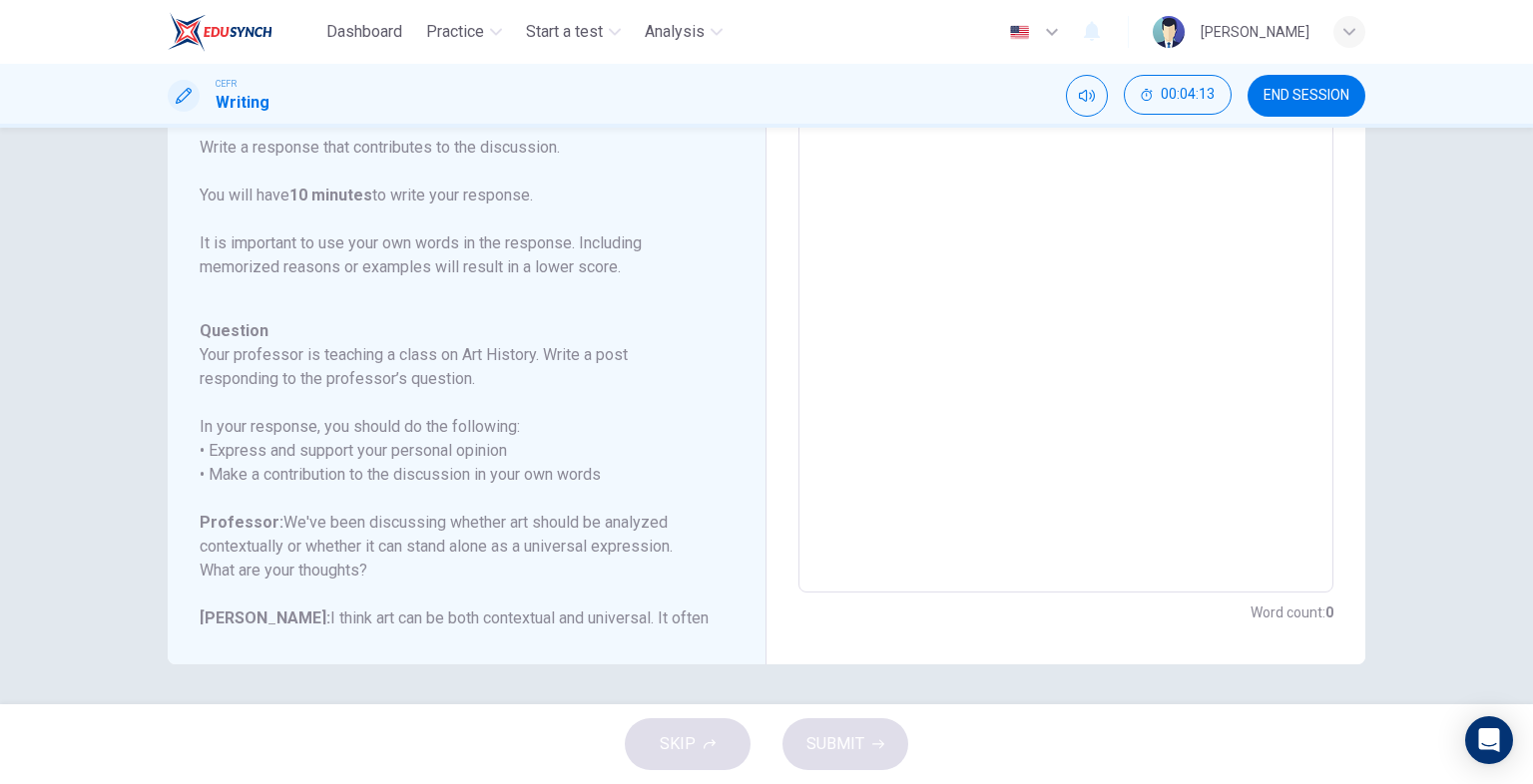 click at bounding box center (1066, 259) 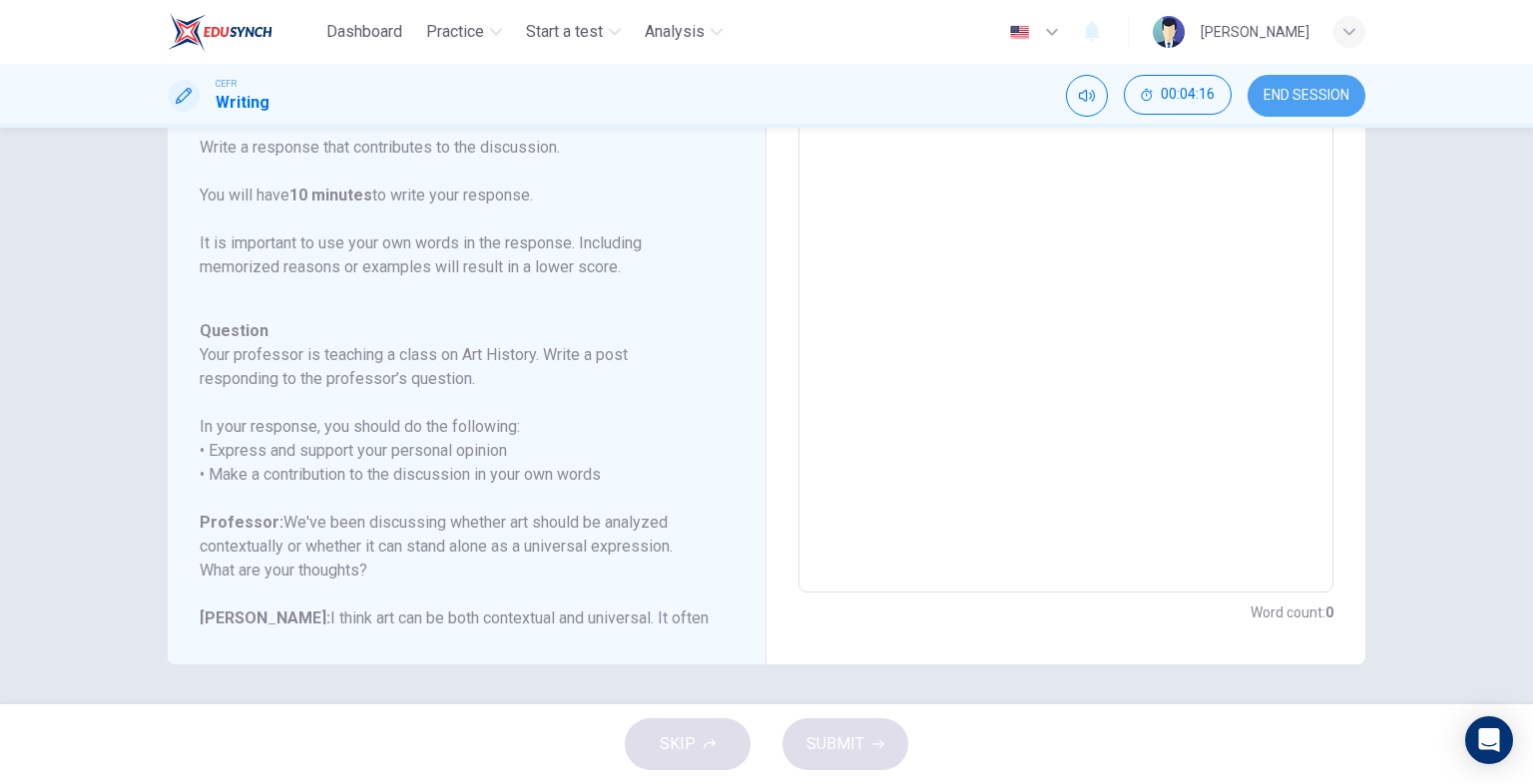 click on "END SESSION" at bounding box center (1306, 96) 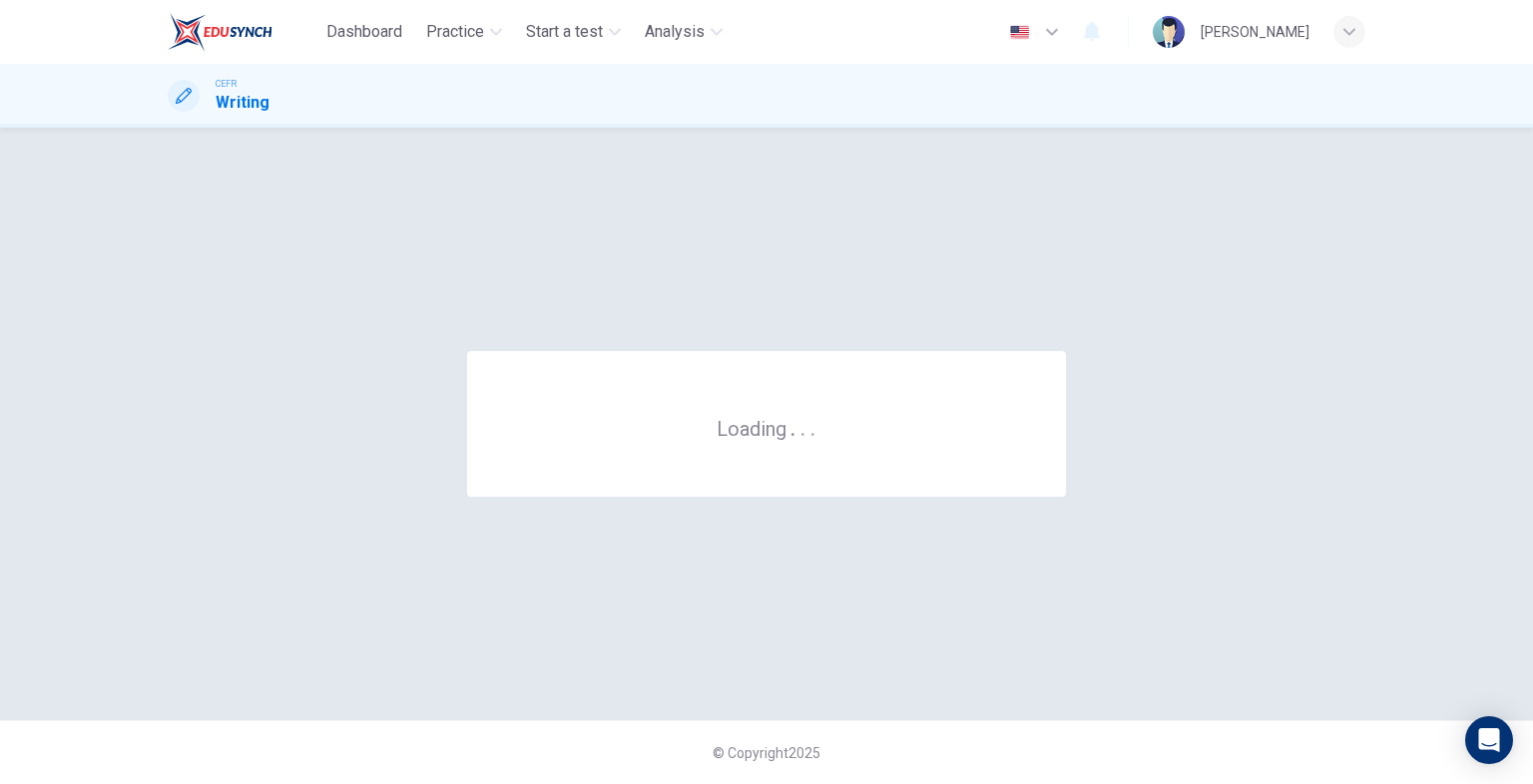 scroll, scrollTop: 0, scrollLeft: 0, axis: both 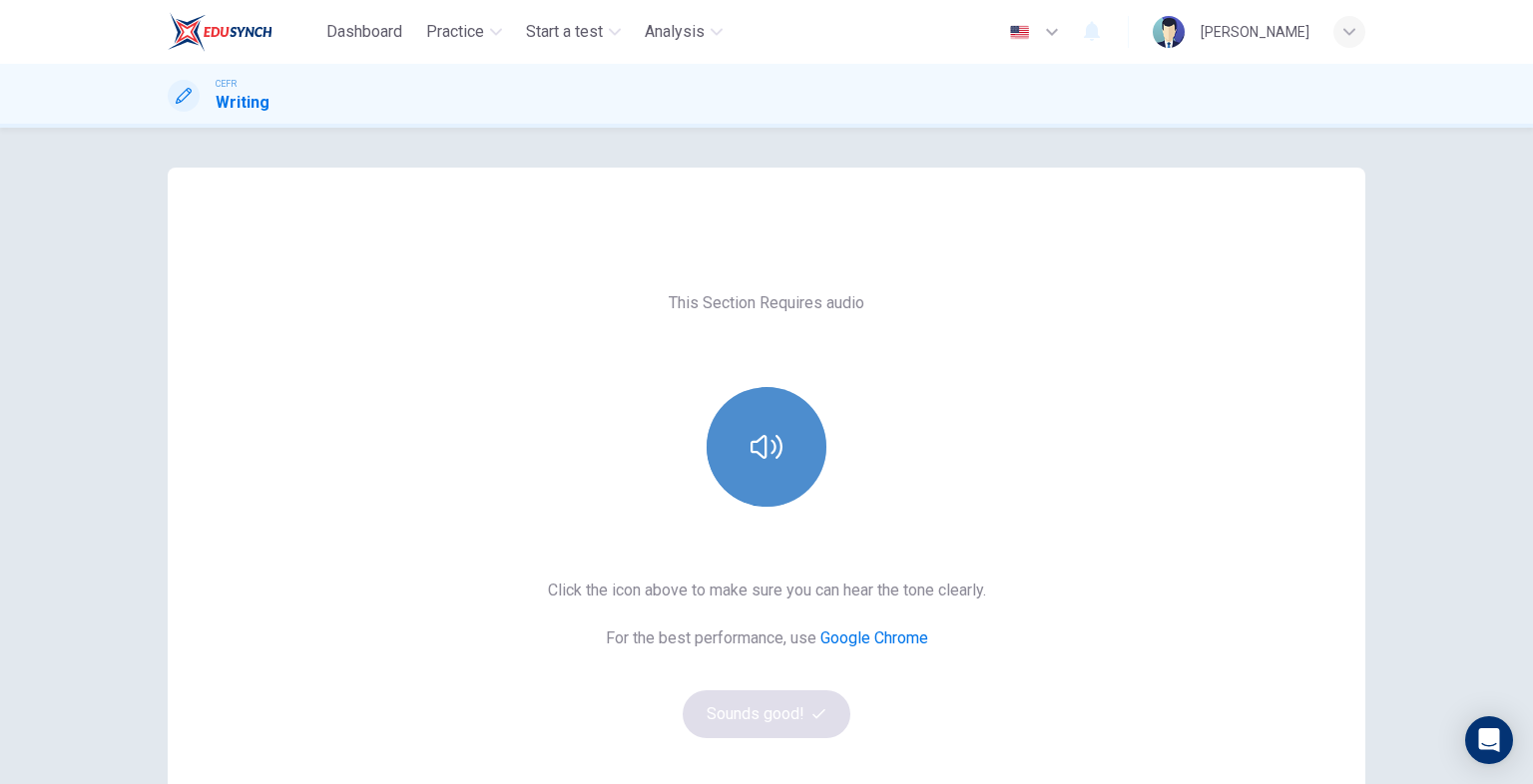 click 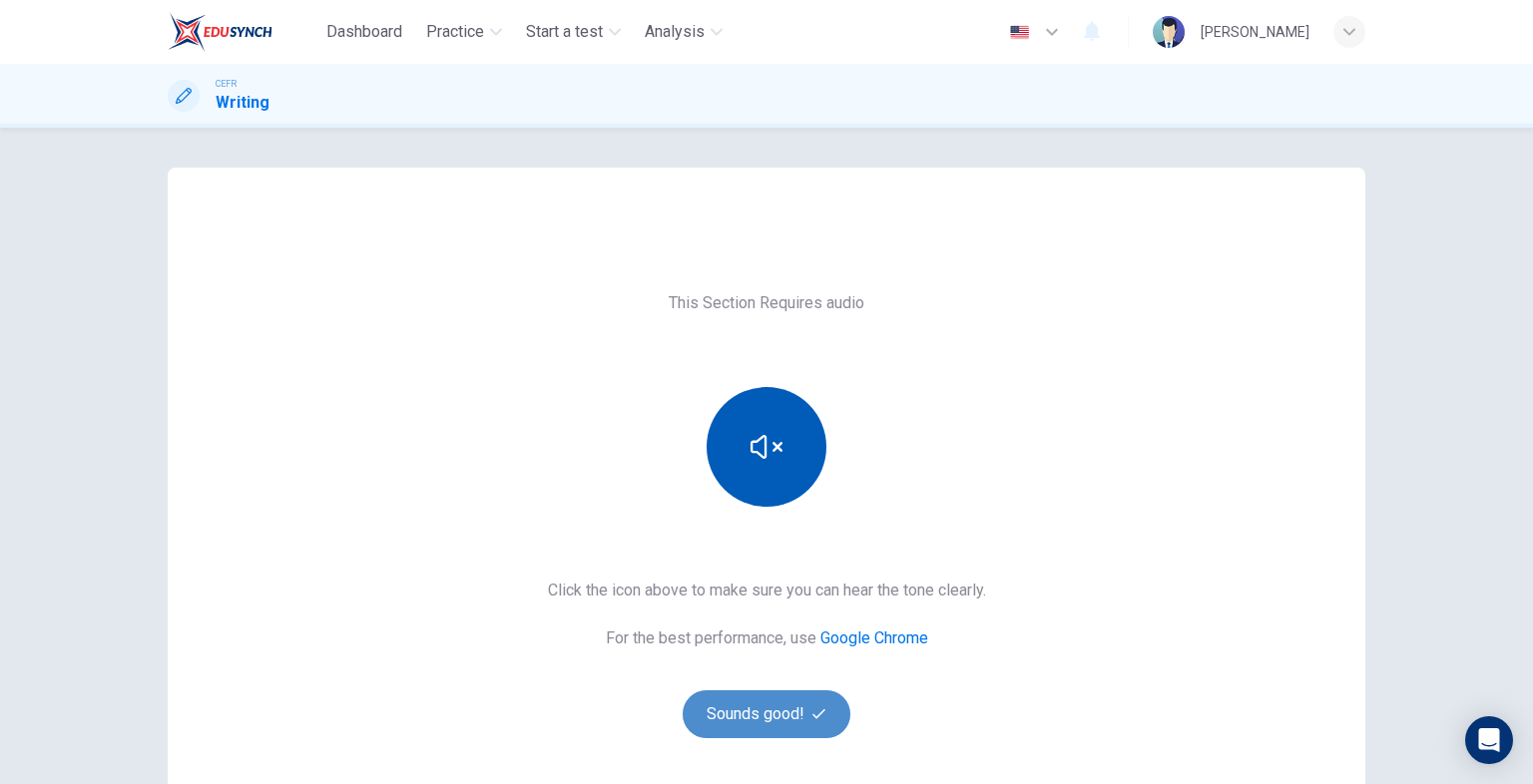 click on "Sounds good!" at bounding box center [766, 714] 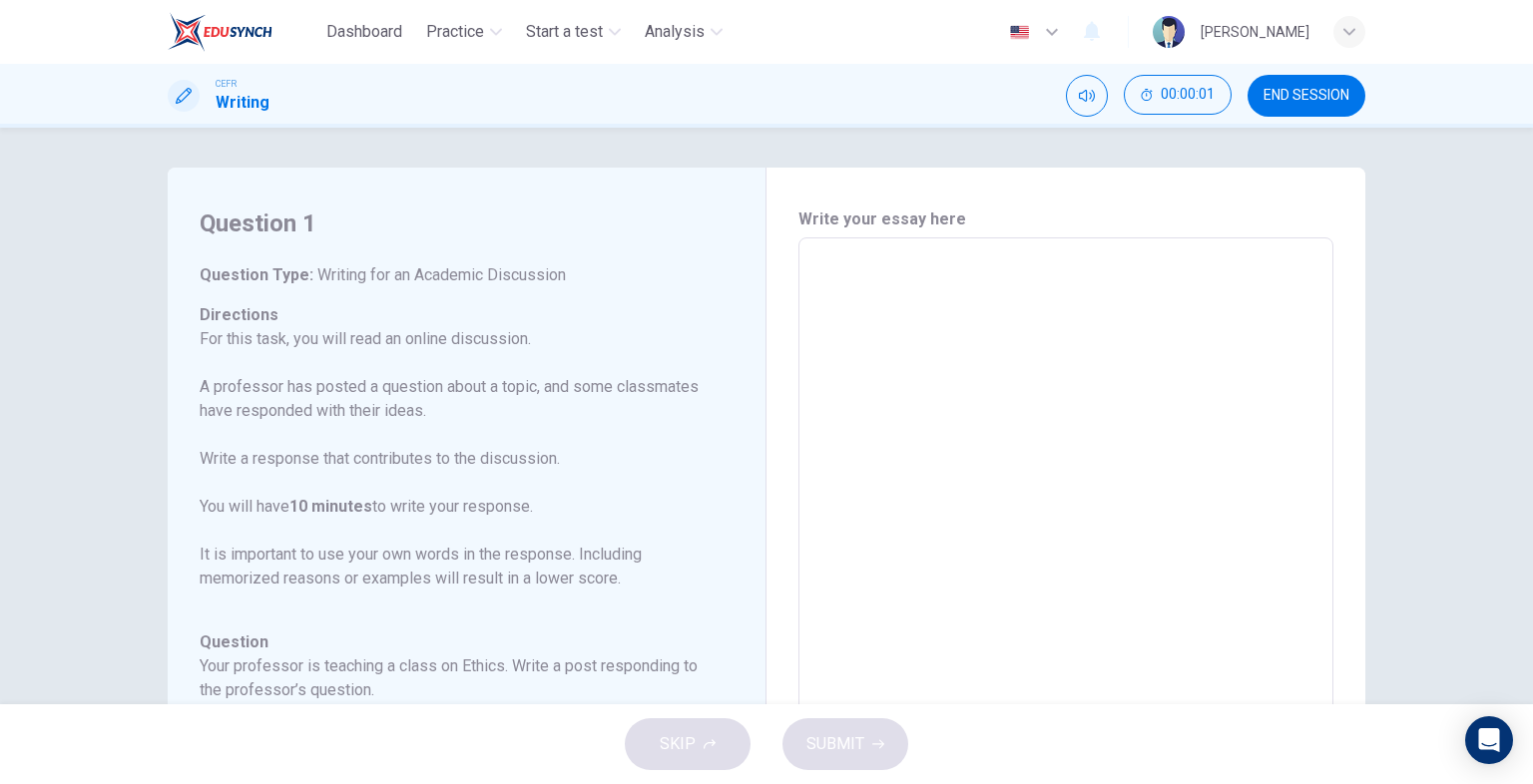 click at bounding box center (1066, 571) 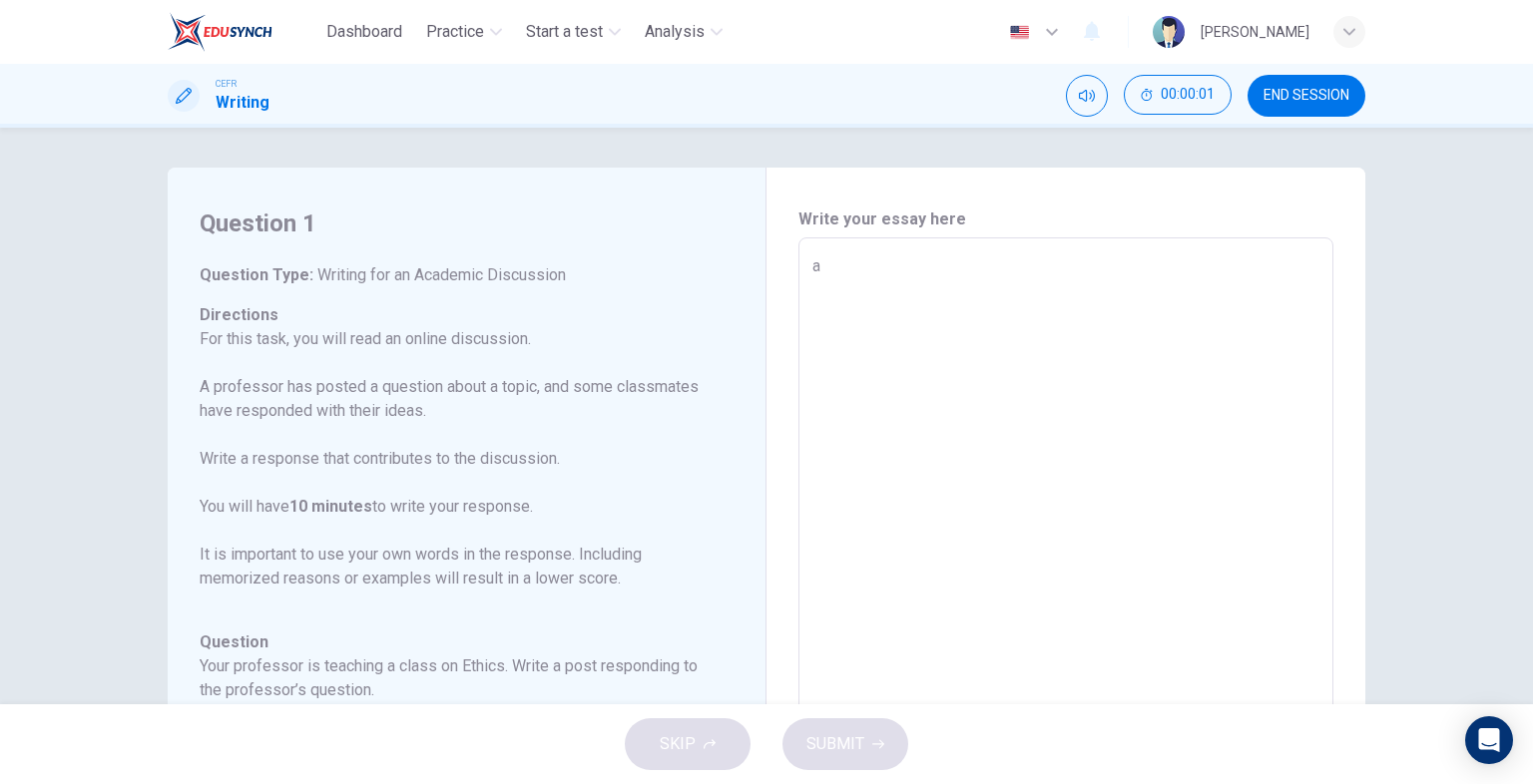 type on "as" 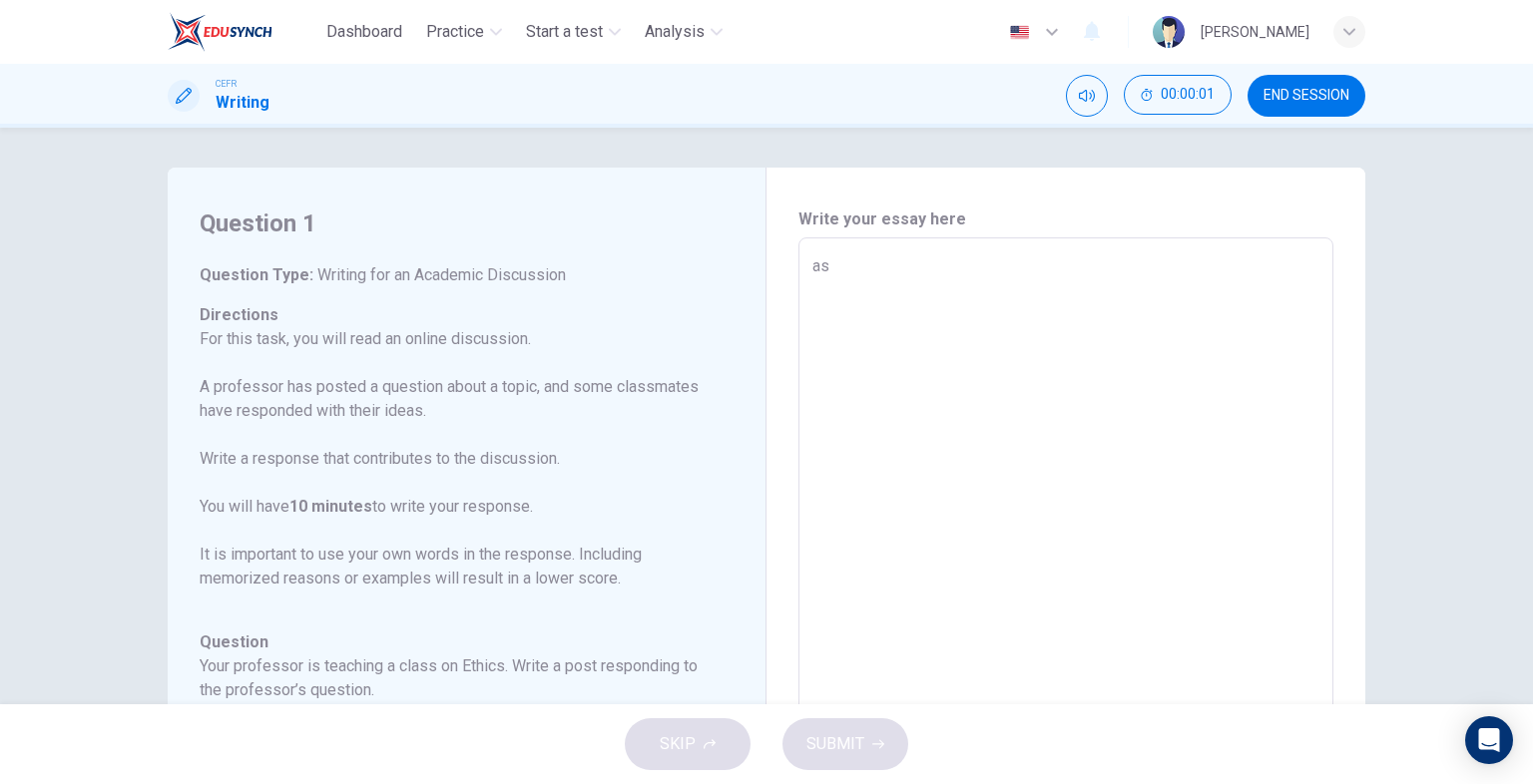 type on "x" 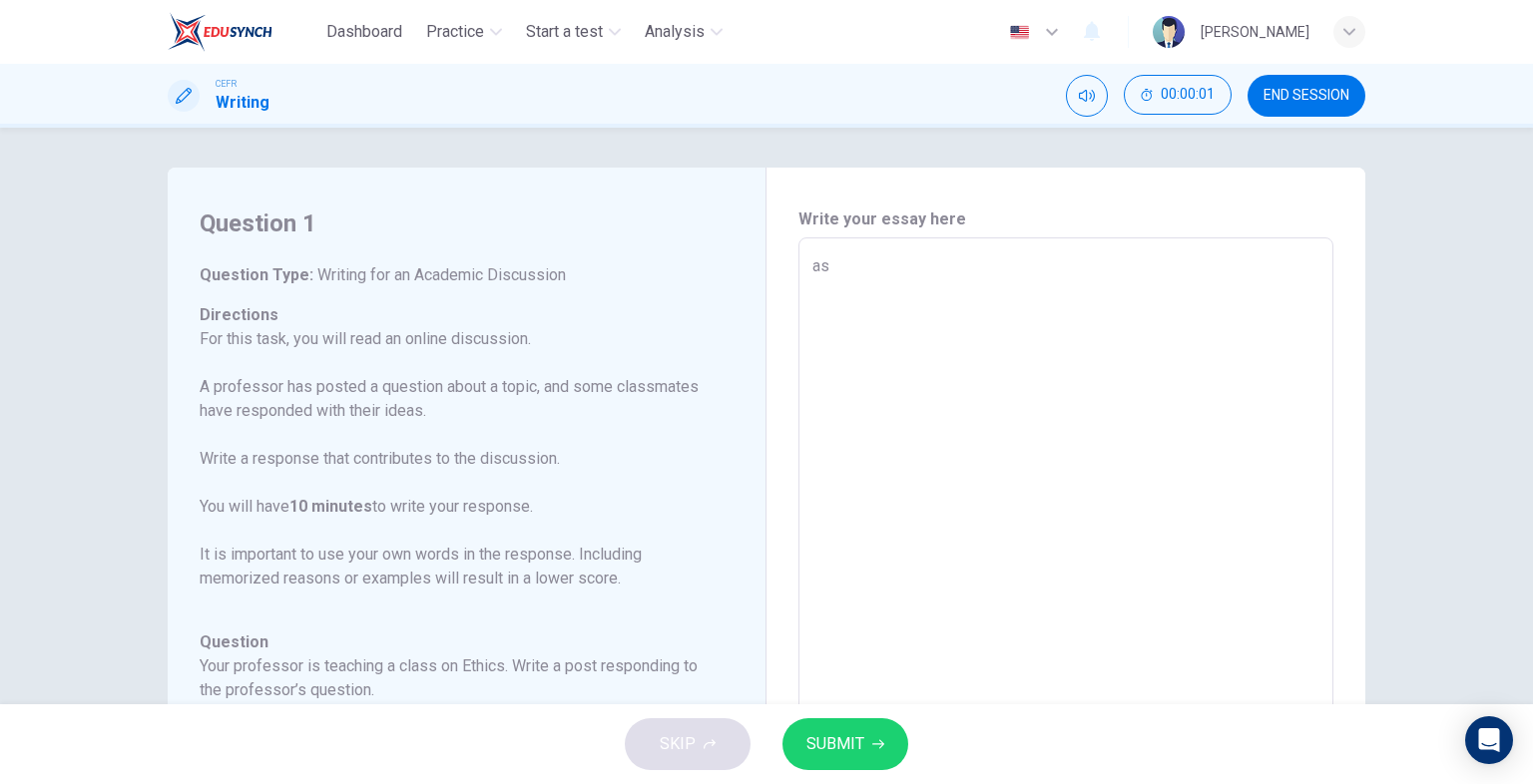 type on "asa" 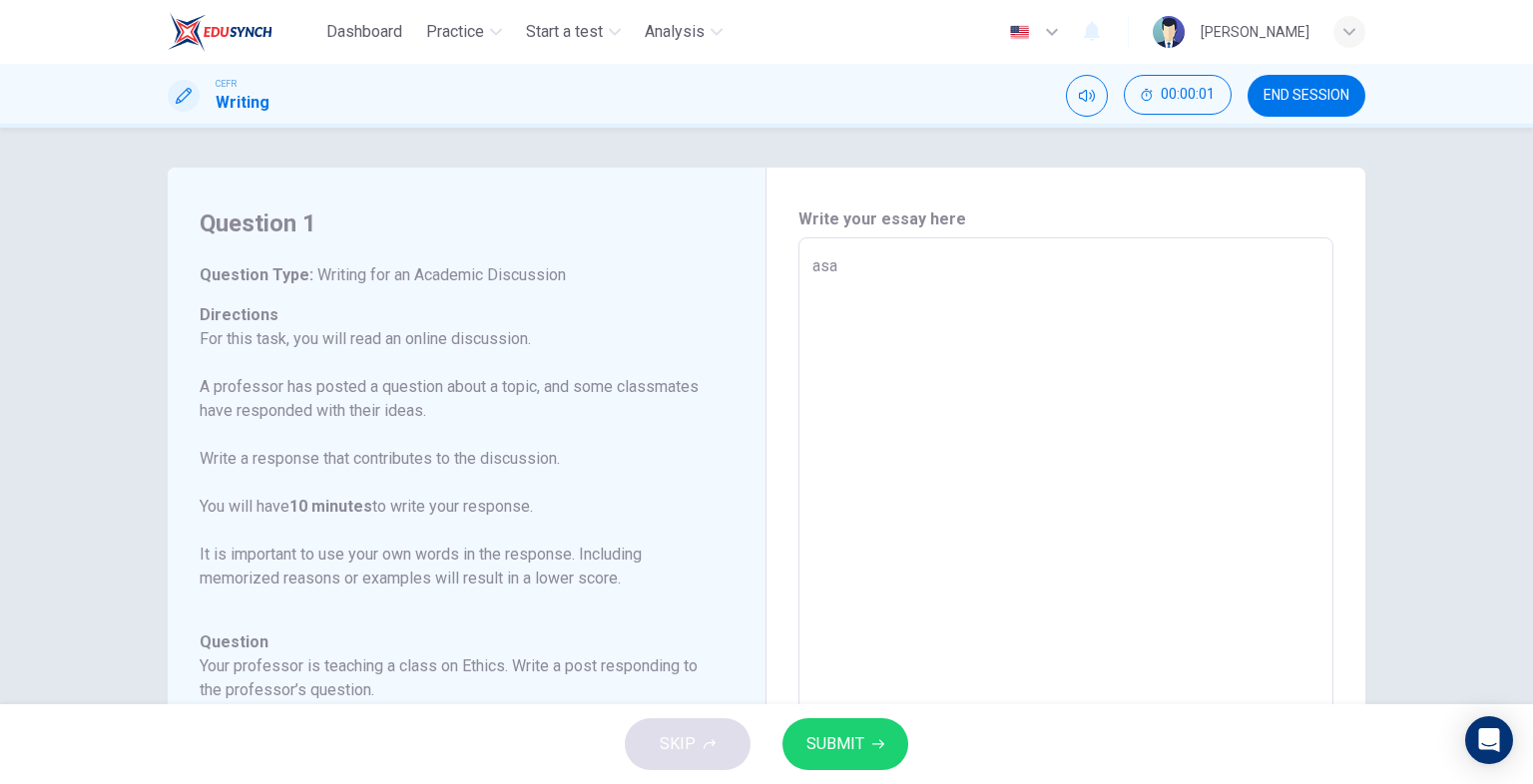 type on "x" 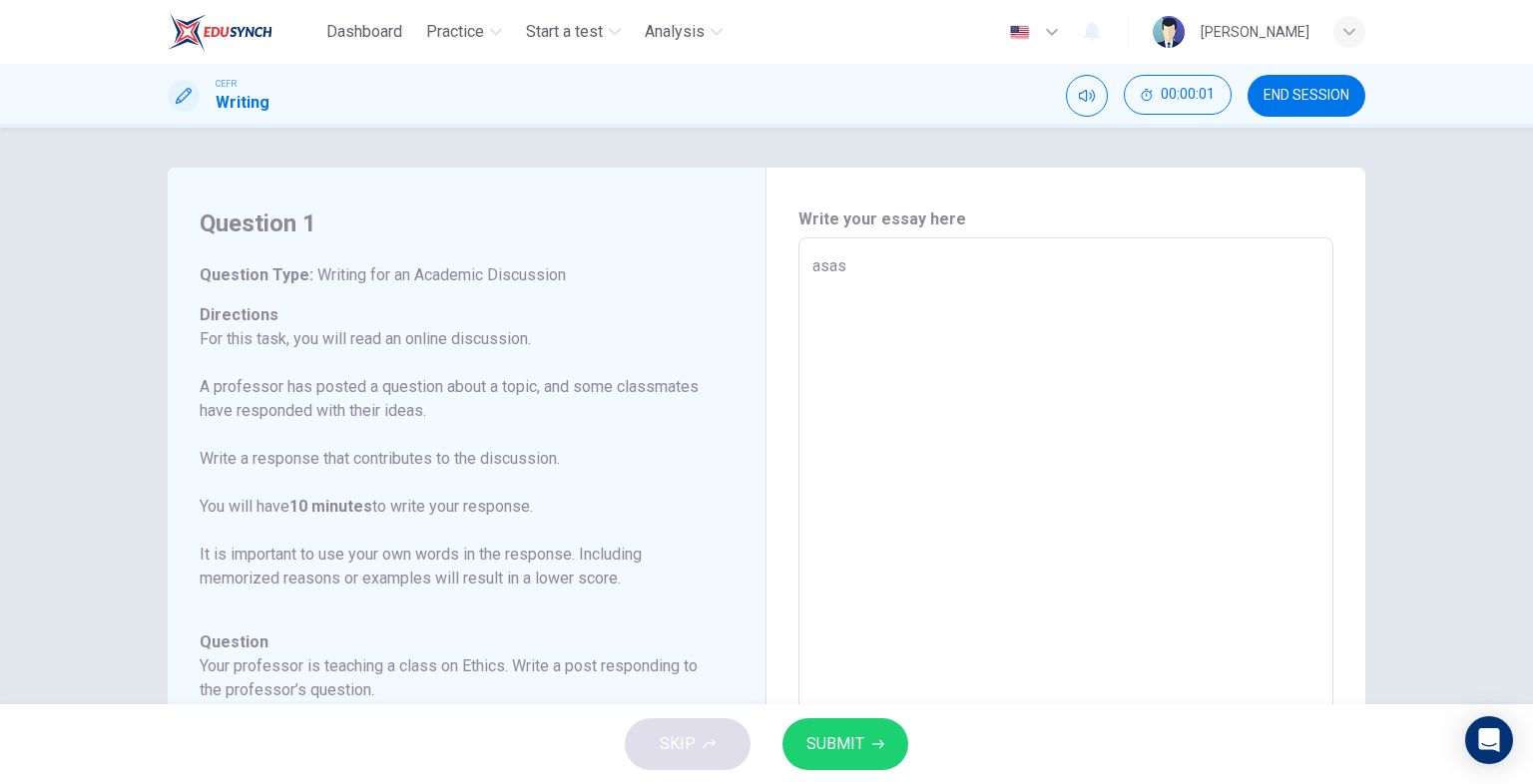 type on "x" 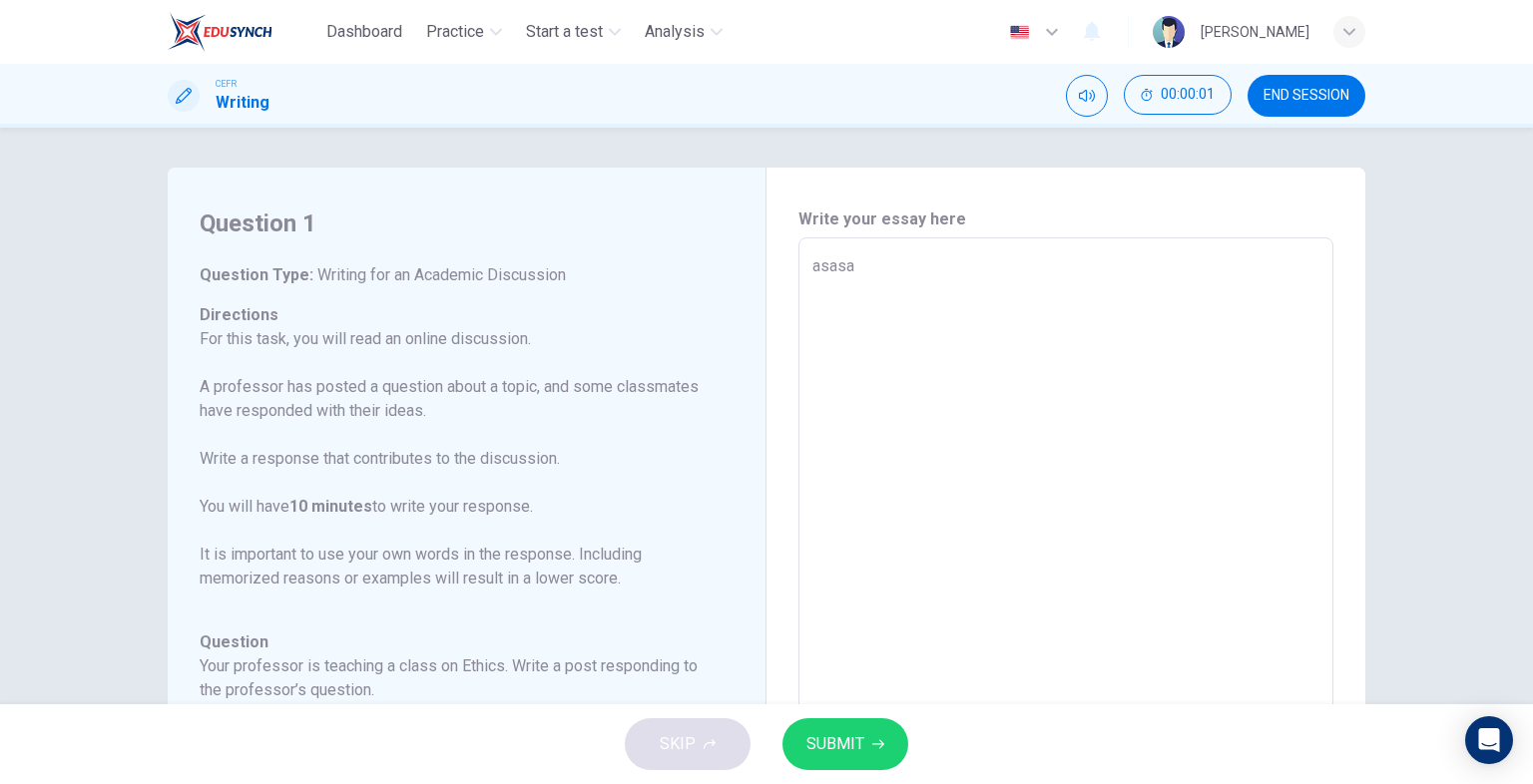type on "x" 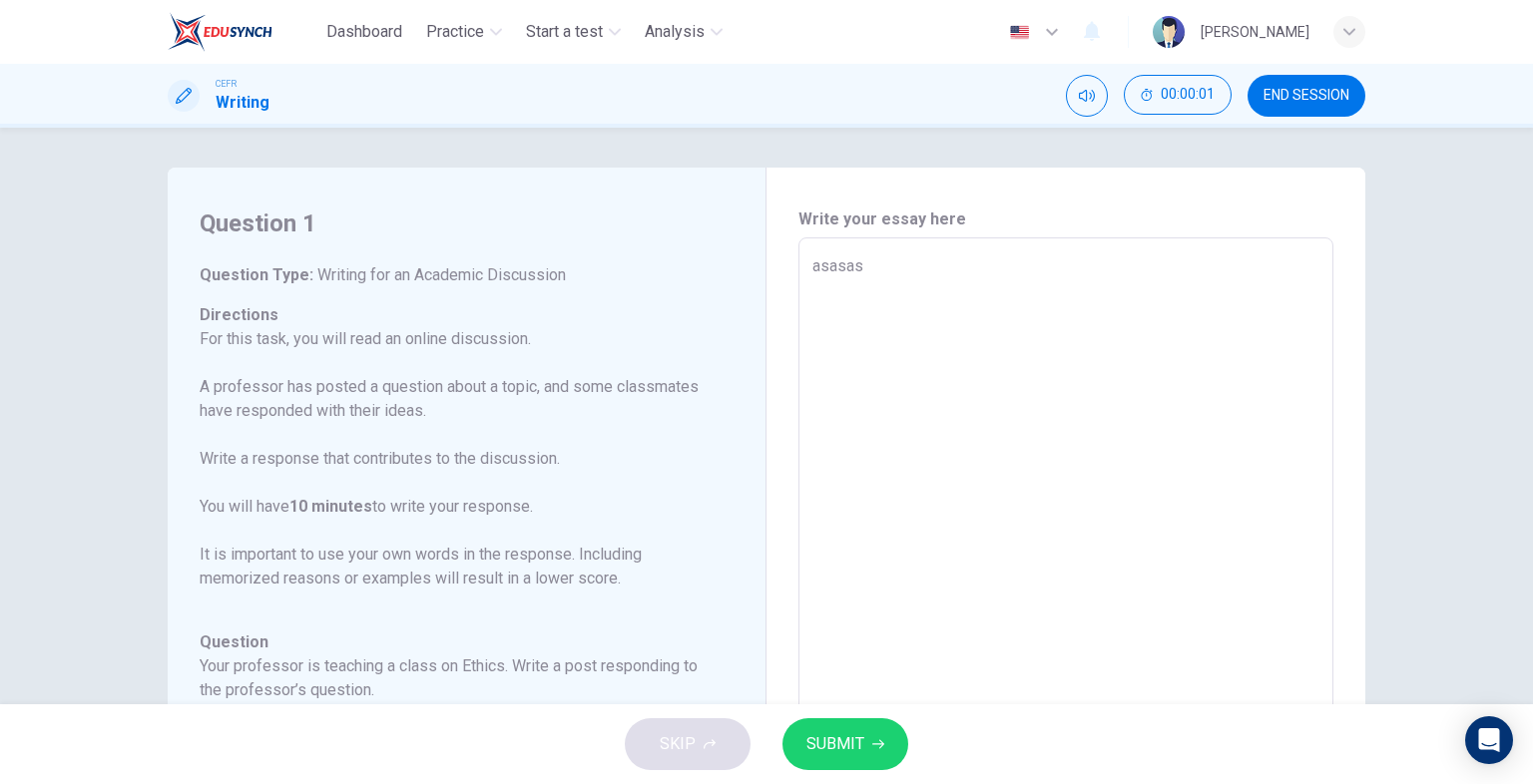 type on "x" 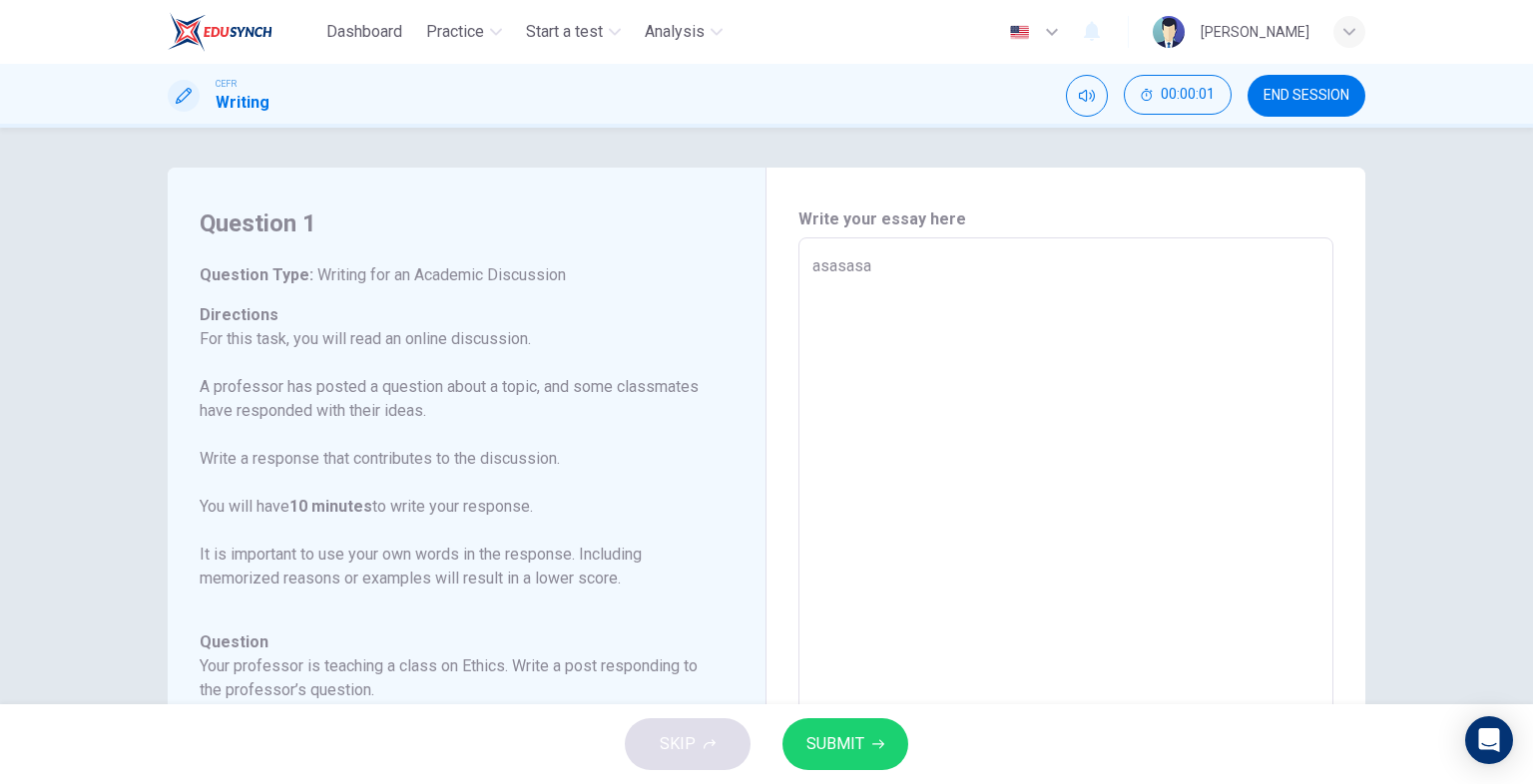 type on "asasasas" 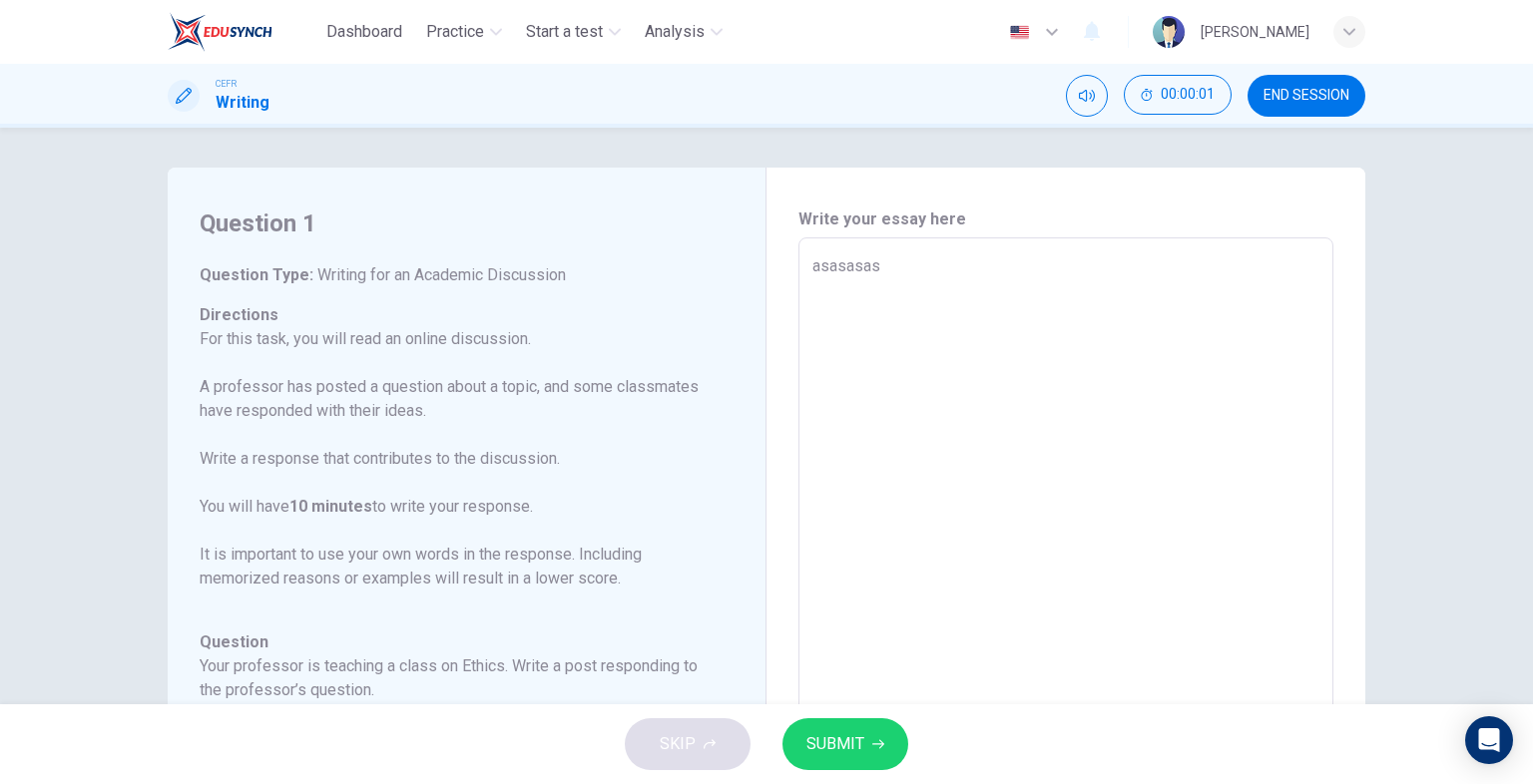 type on "x" 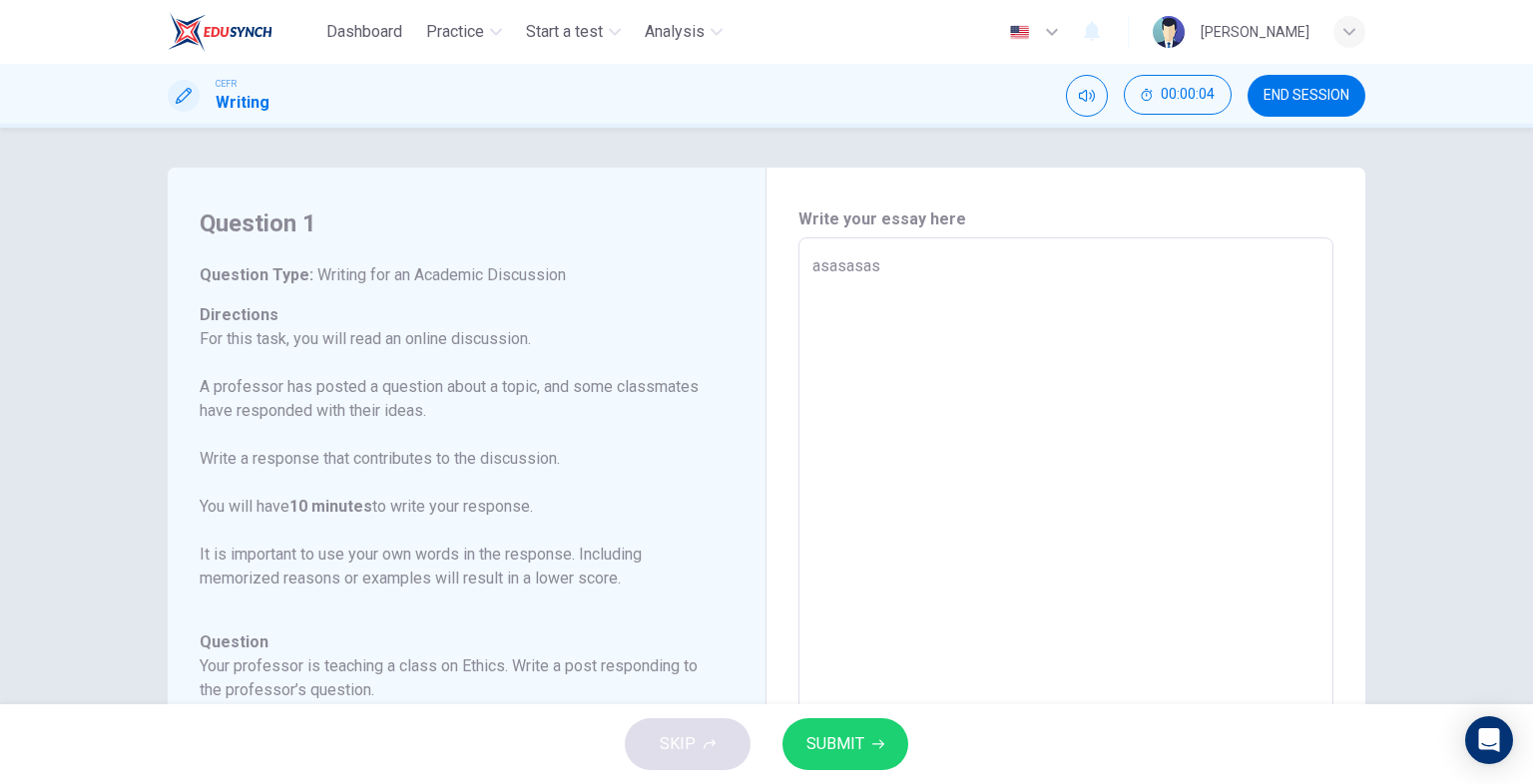 type on "asasasas" 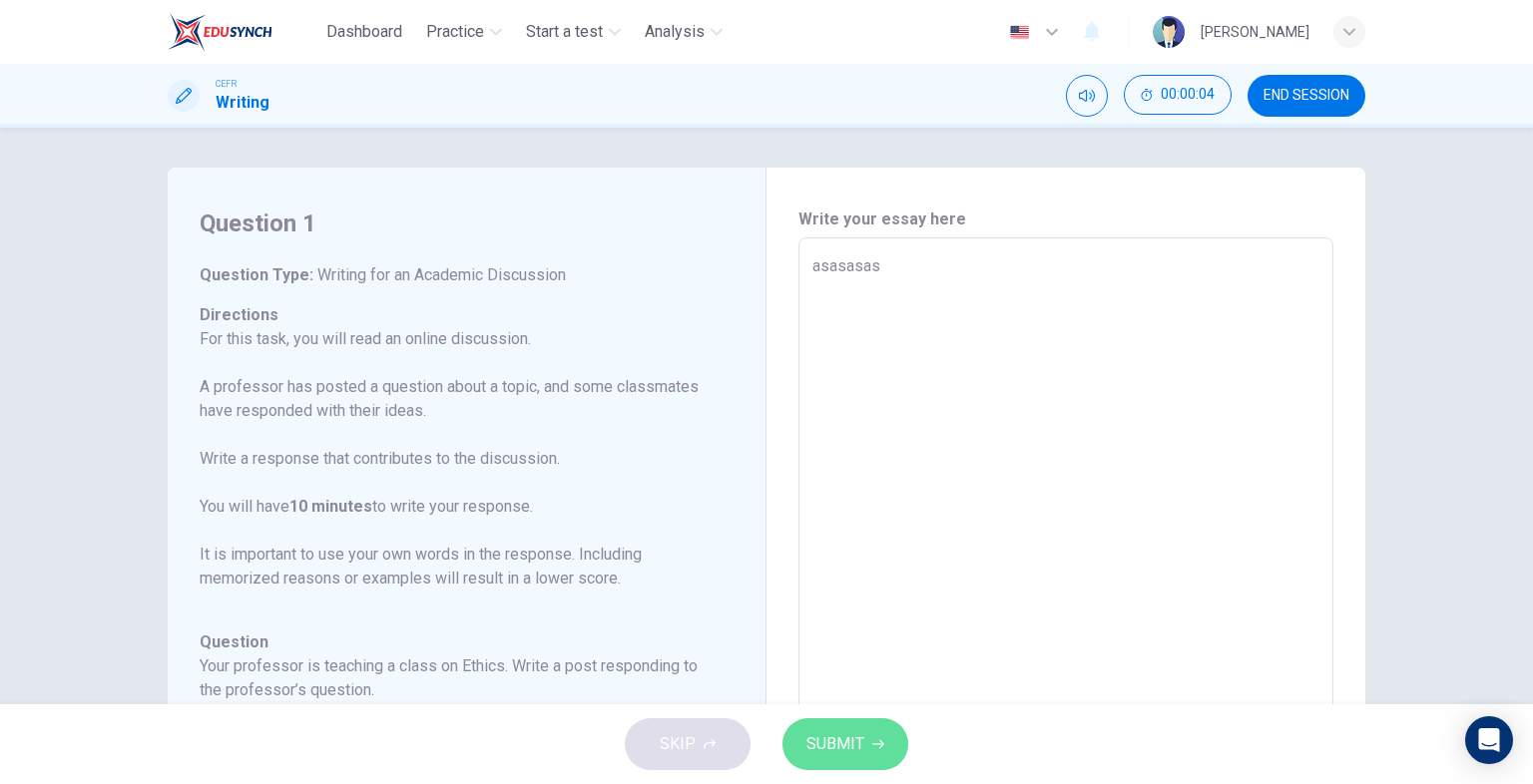 click on "SUBMIT" at bounding box center [835, 744] 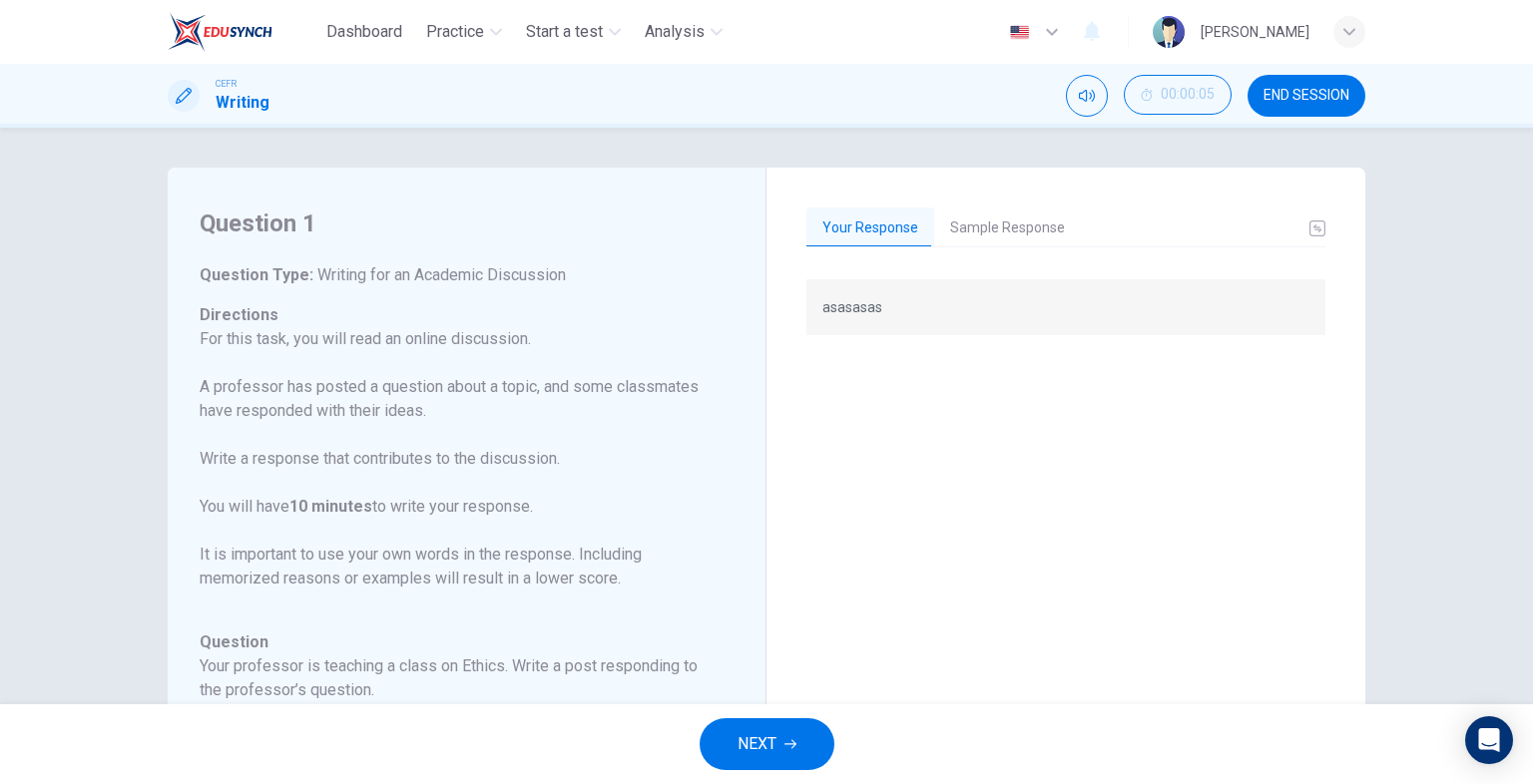 click on "NEXT" at bounding box center [766, 744] 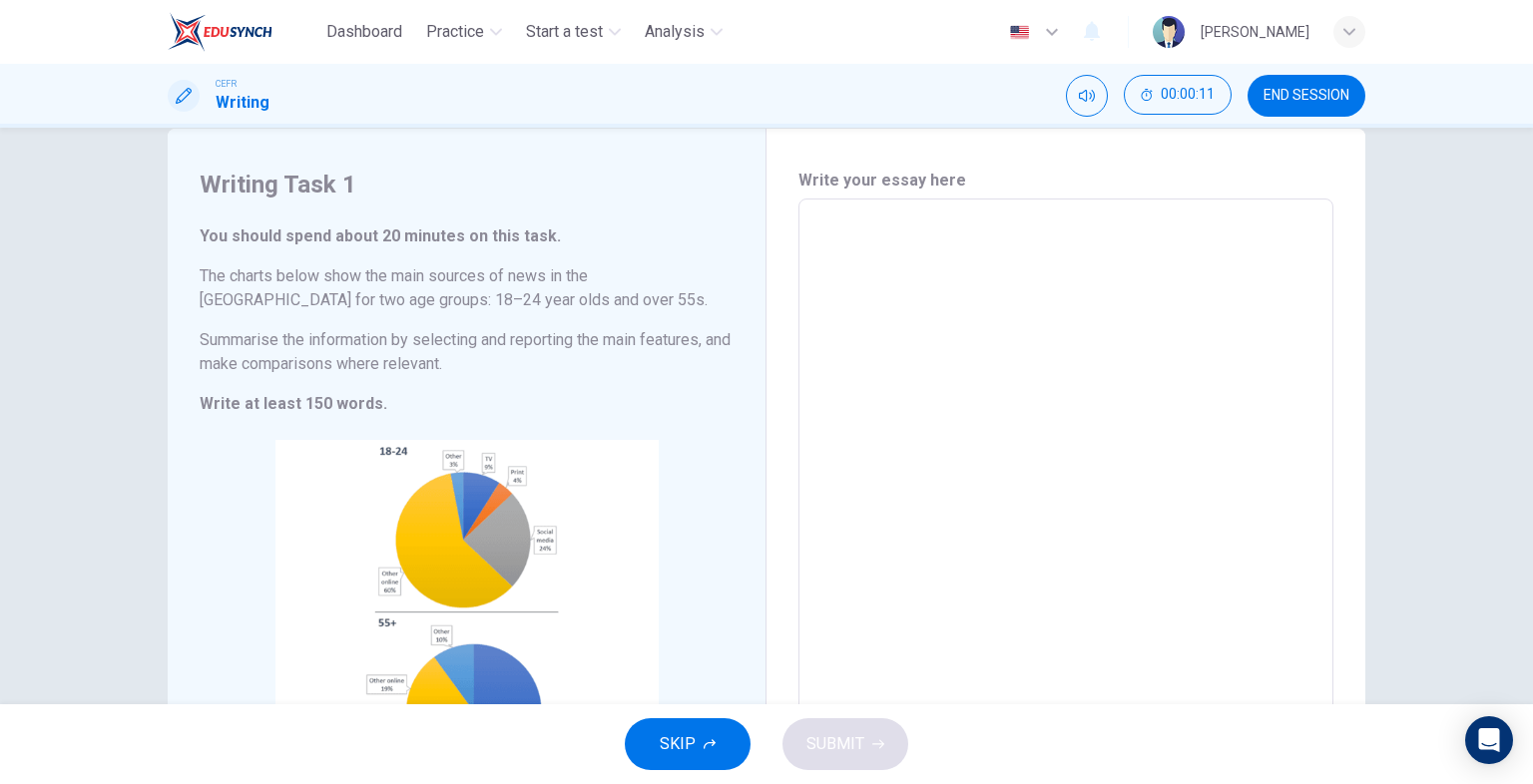 scroll, scrollTop: 40, scrollLeft: 0, axis: vertical 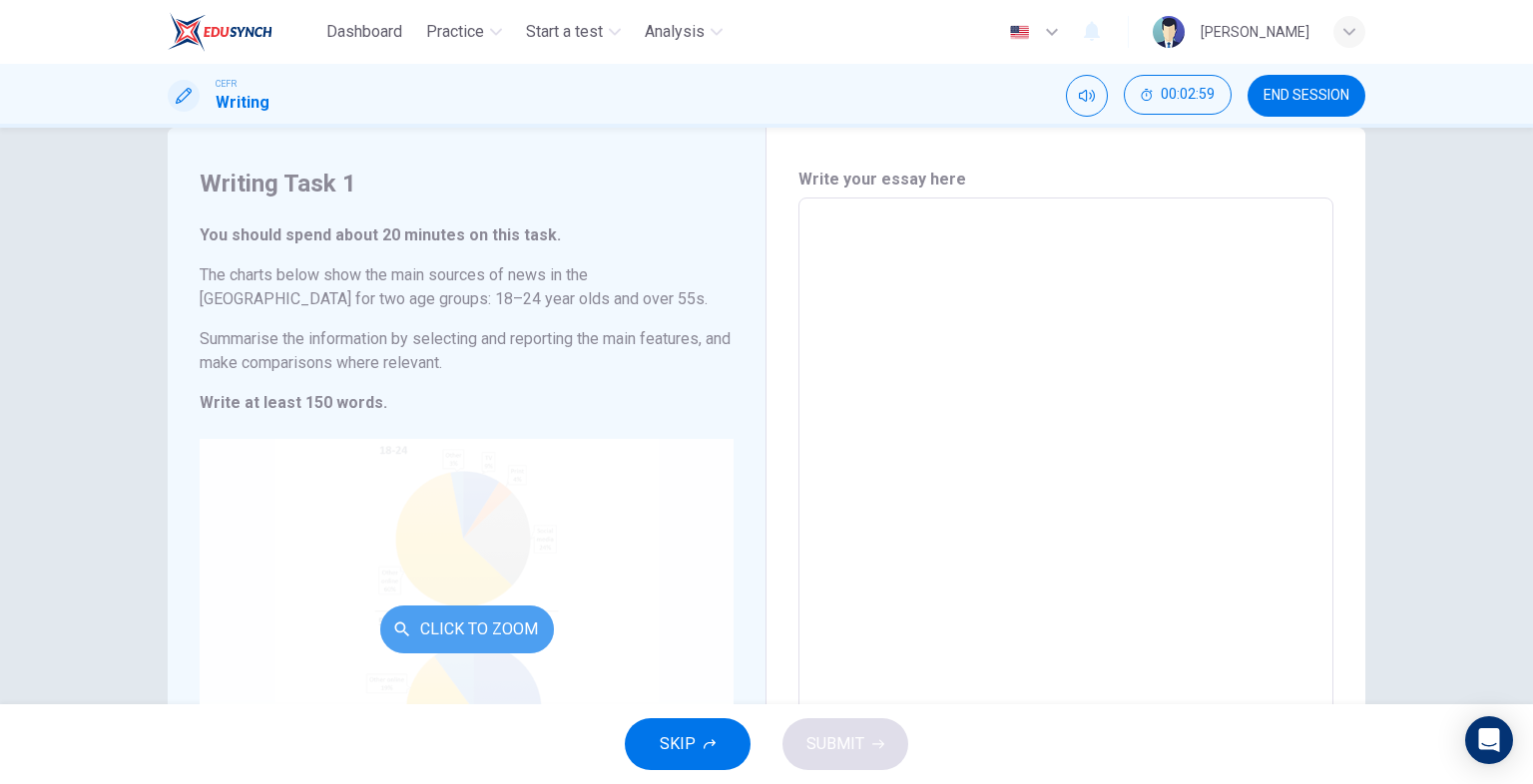 click on "Click to Zoom" at bounding box center [467, 629] 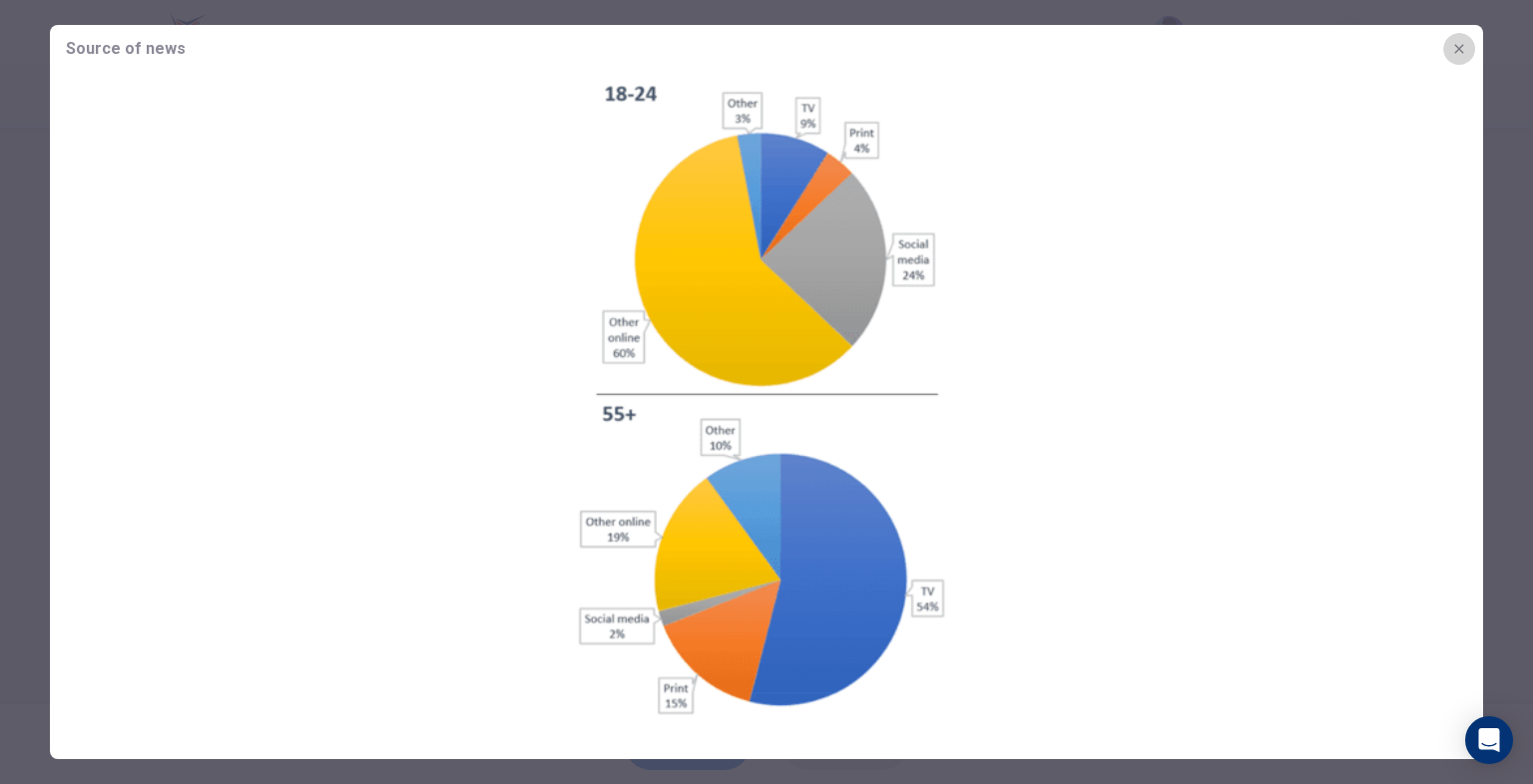 click 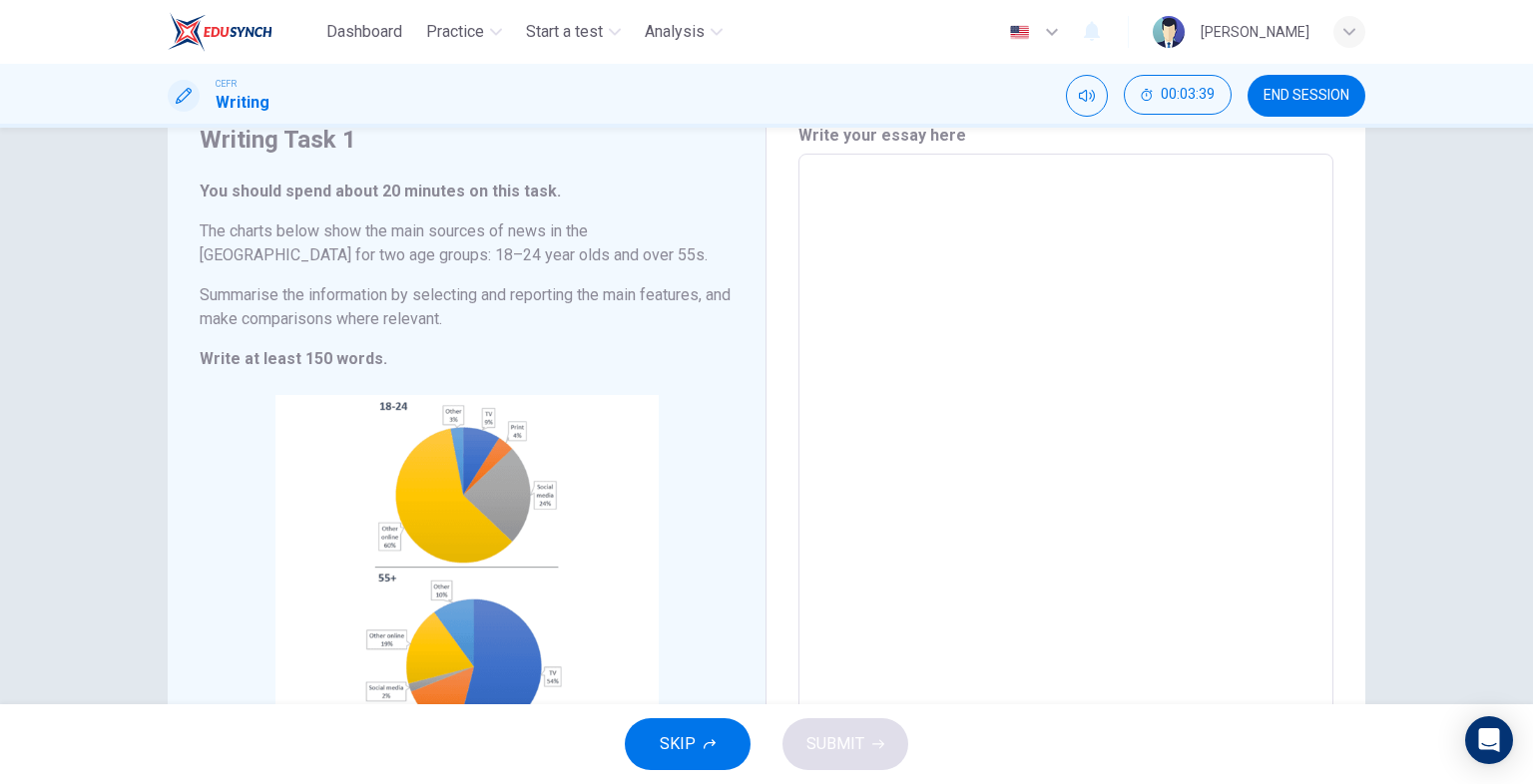 scroll, scrollTop: 86, scrollLeft: 0, axis: vertical 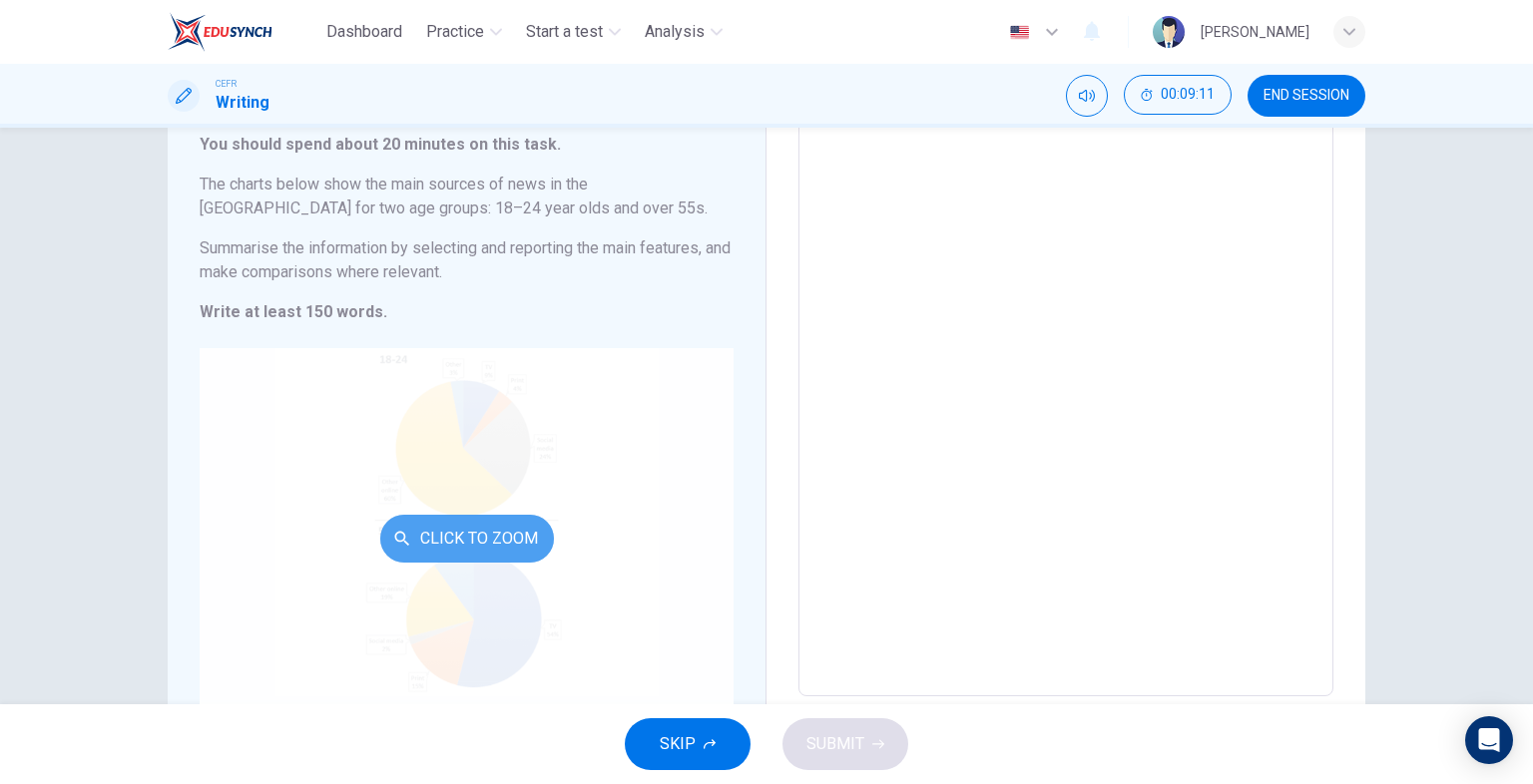 click on "Click to Zoom" at bounding box center (467, 539) 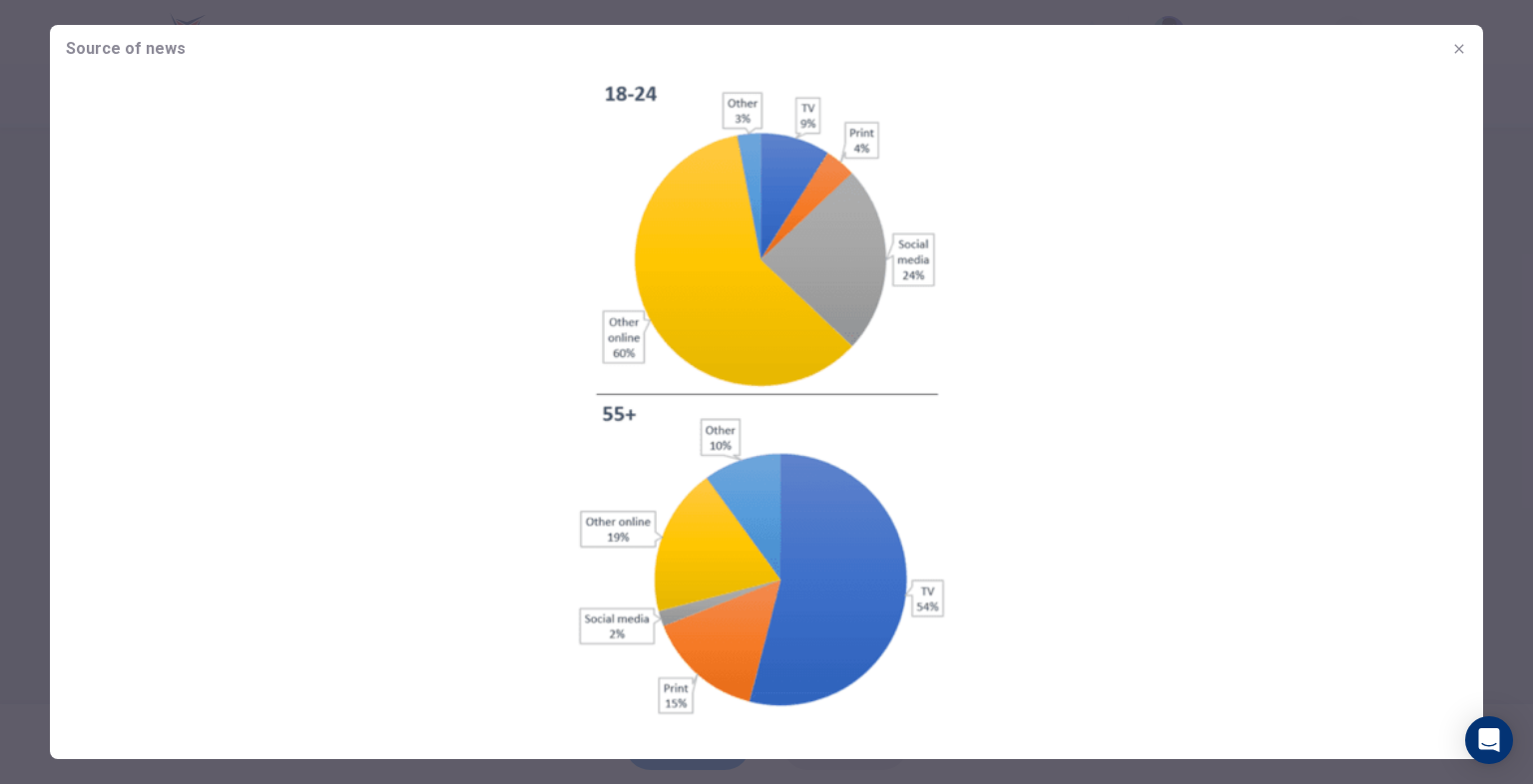 type 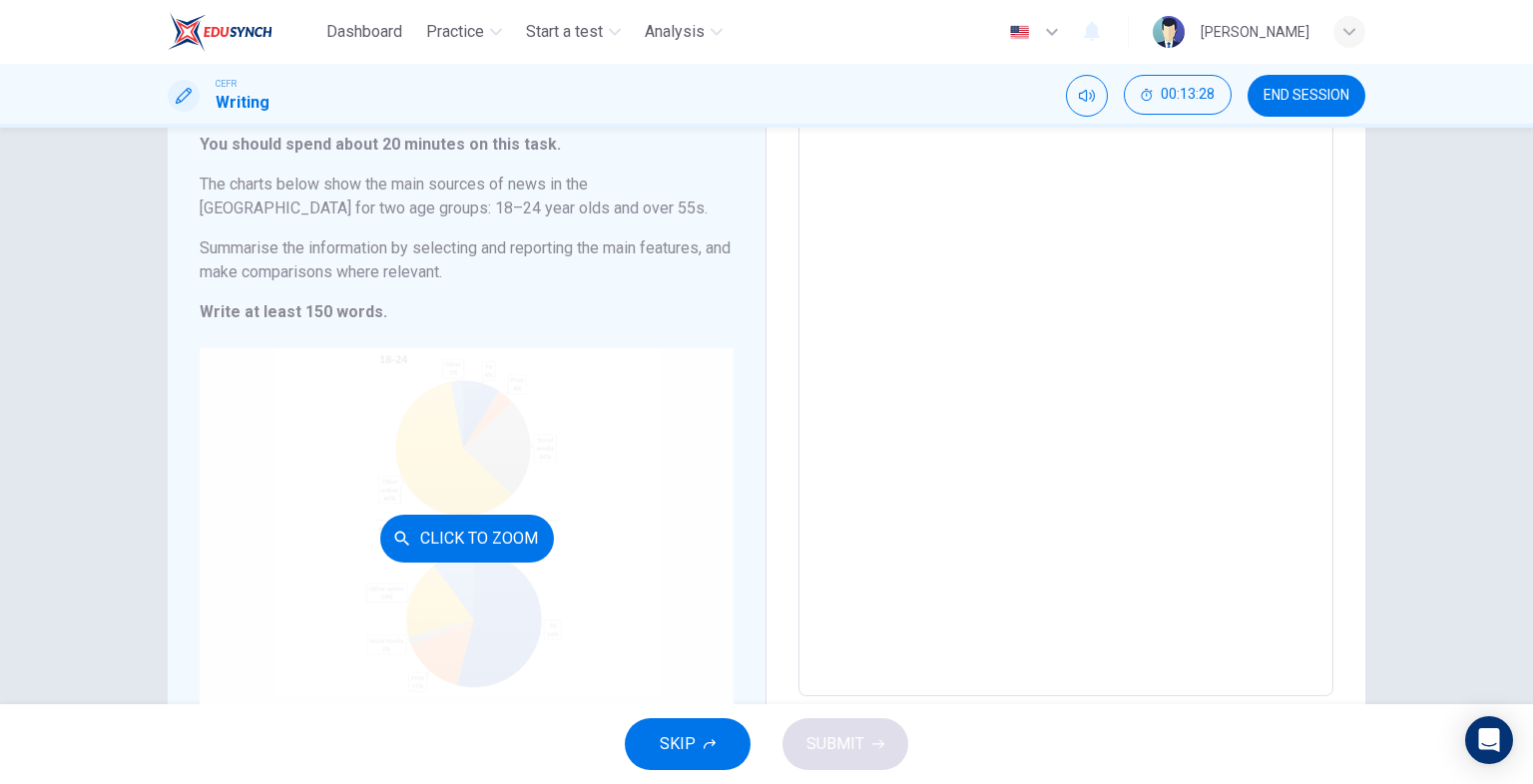 click on "Click to Zoom" at bounding box center (466, 538) 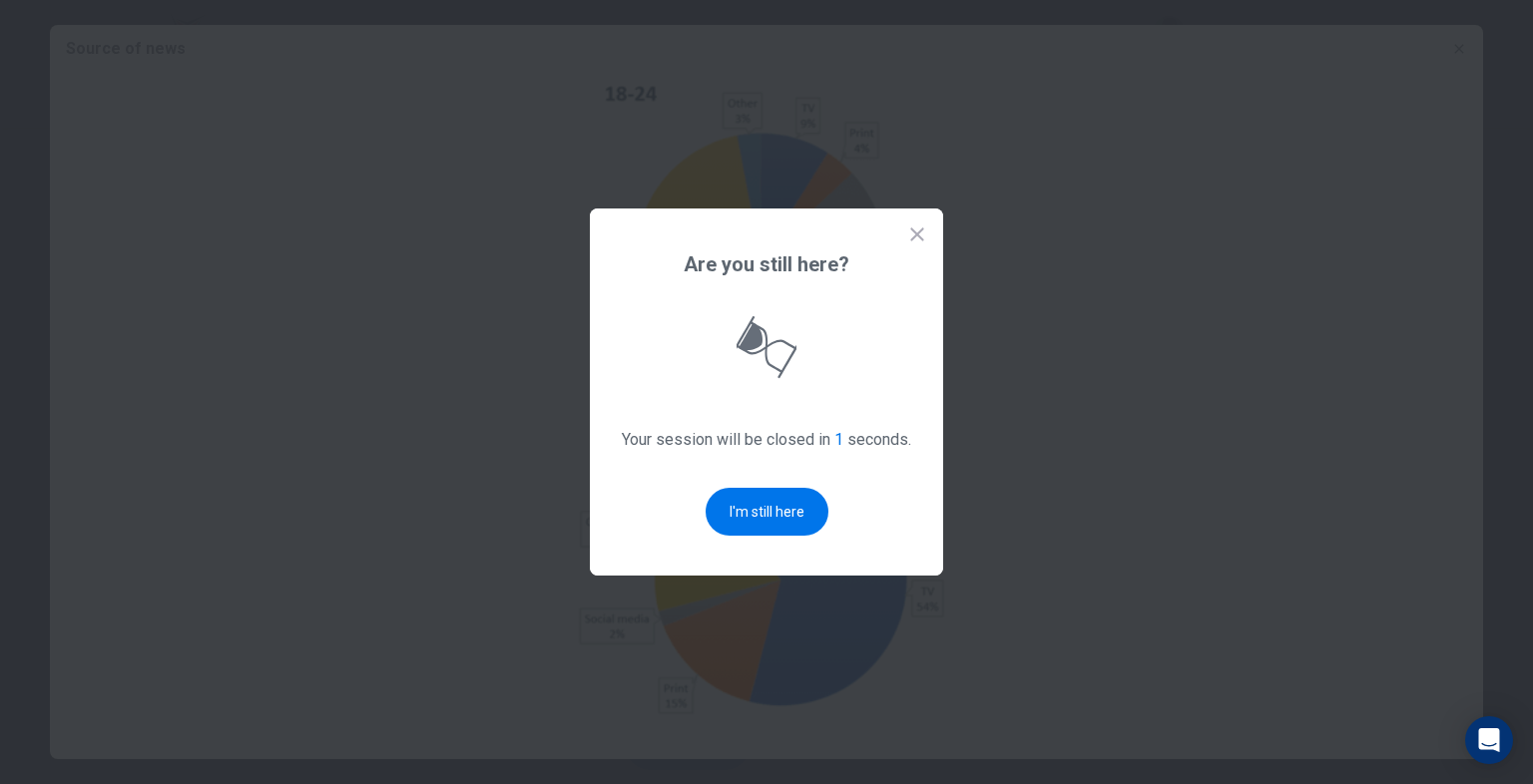 scroll, scrollTop: 0, scrollLeft: 0, axis: both 